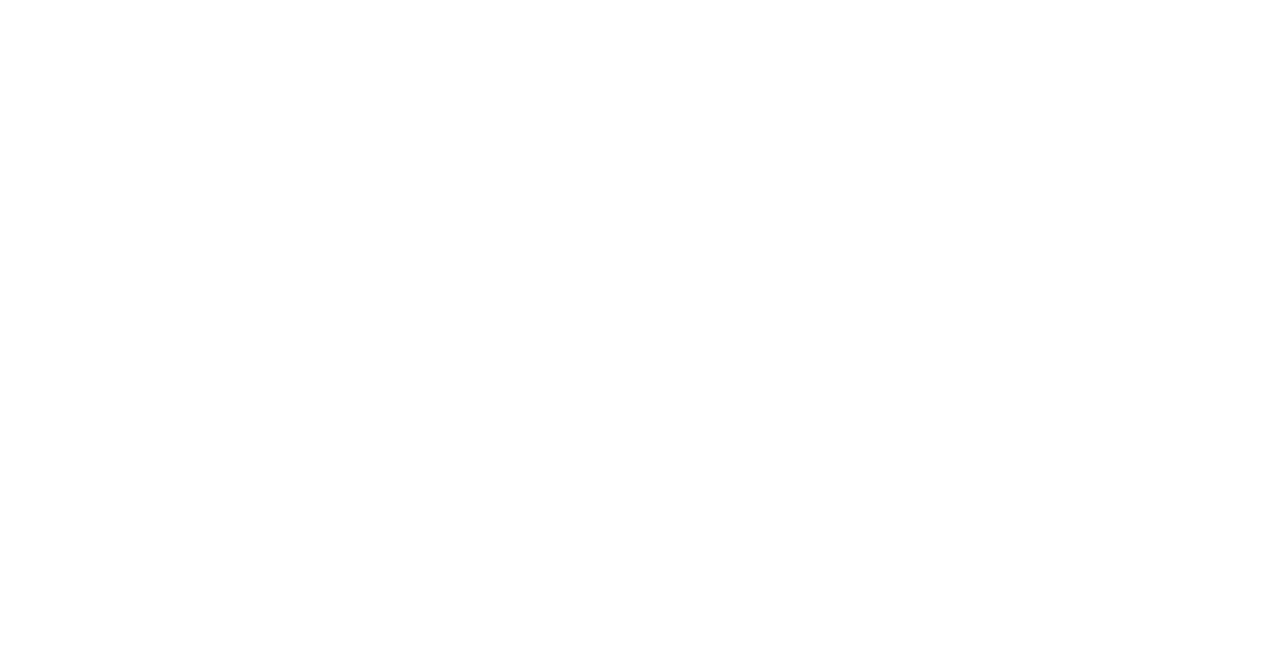 scroll, scrollTop: 0, scrollLeft: 0, axis: both 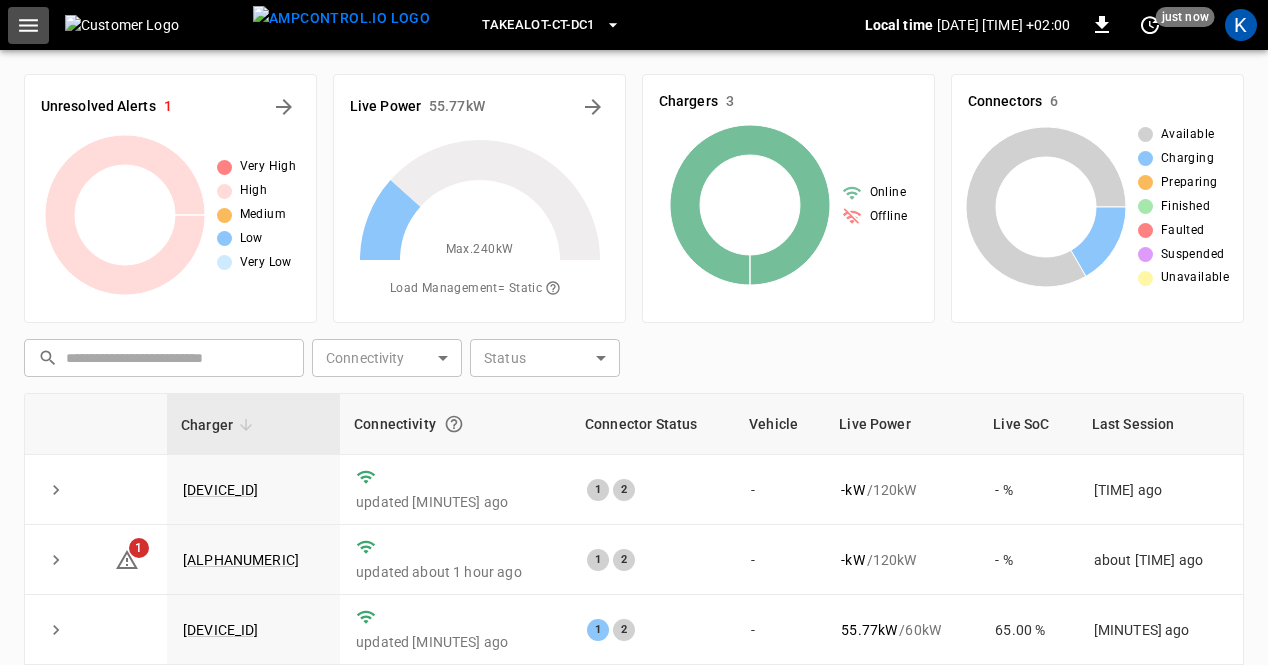 click at bounding box center [28, 25] 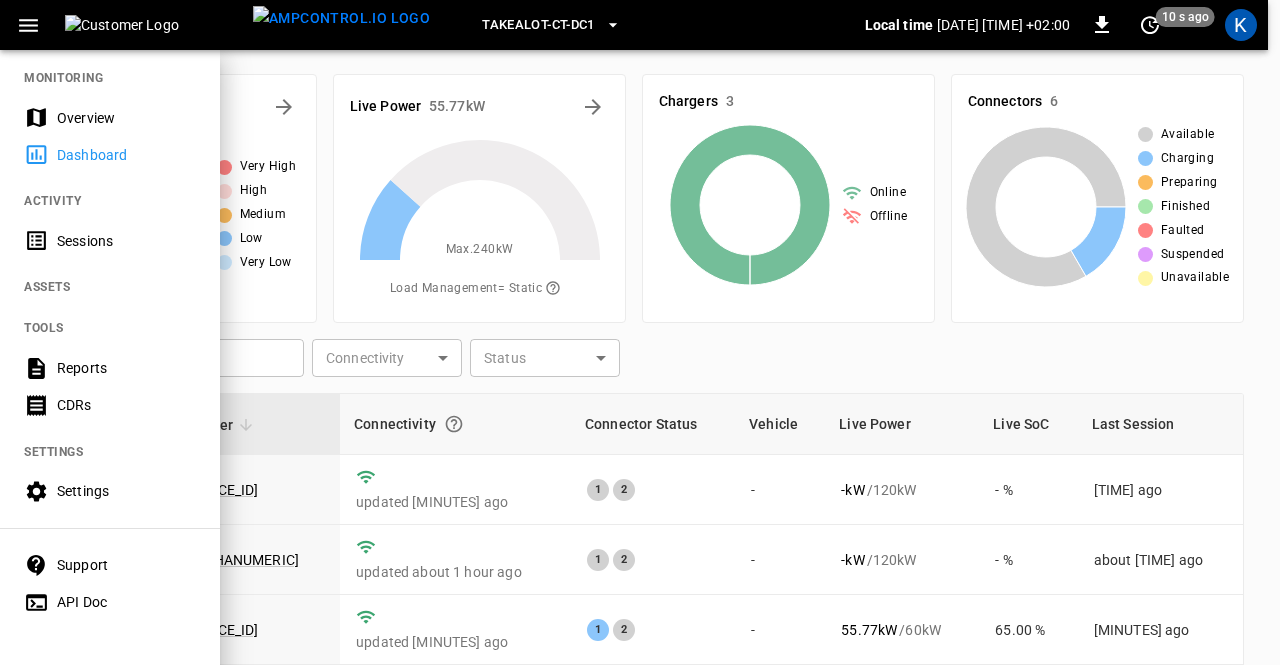 scroll, scrollTop: 21, scrollLeft: 0, axis: vertical 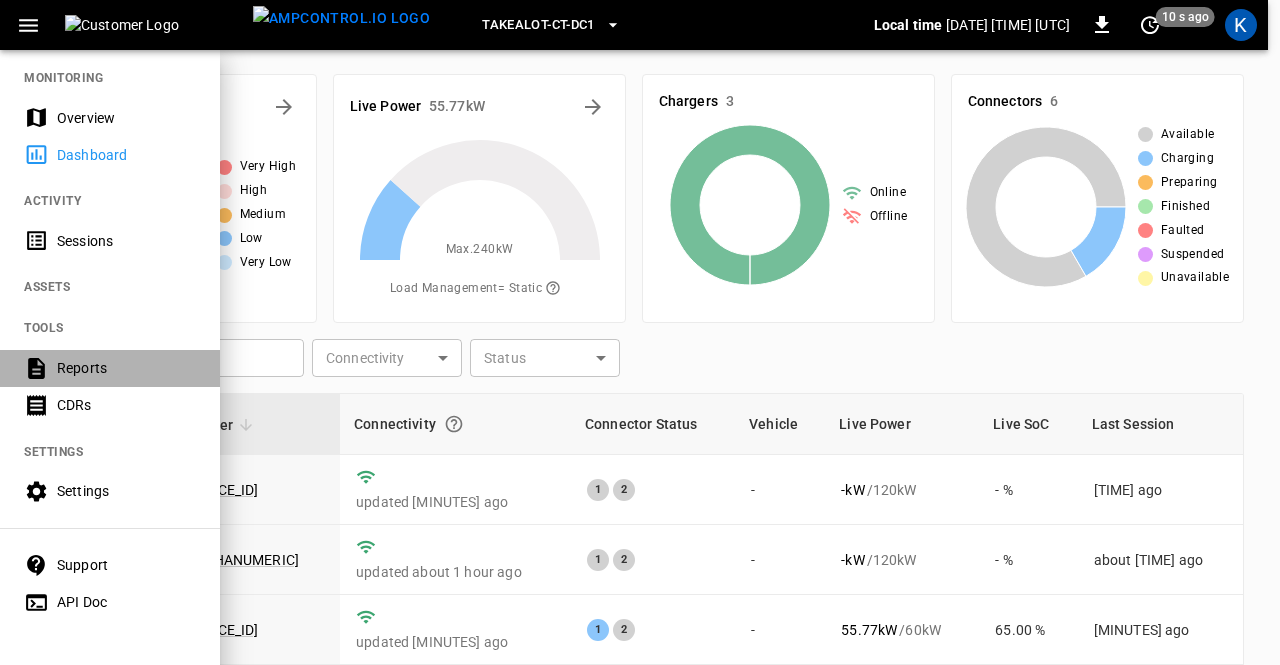 click on "Reports" at bounding box center (126, 368) 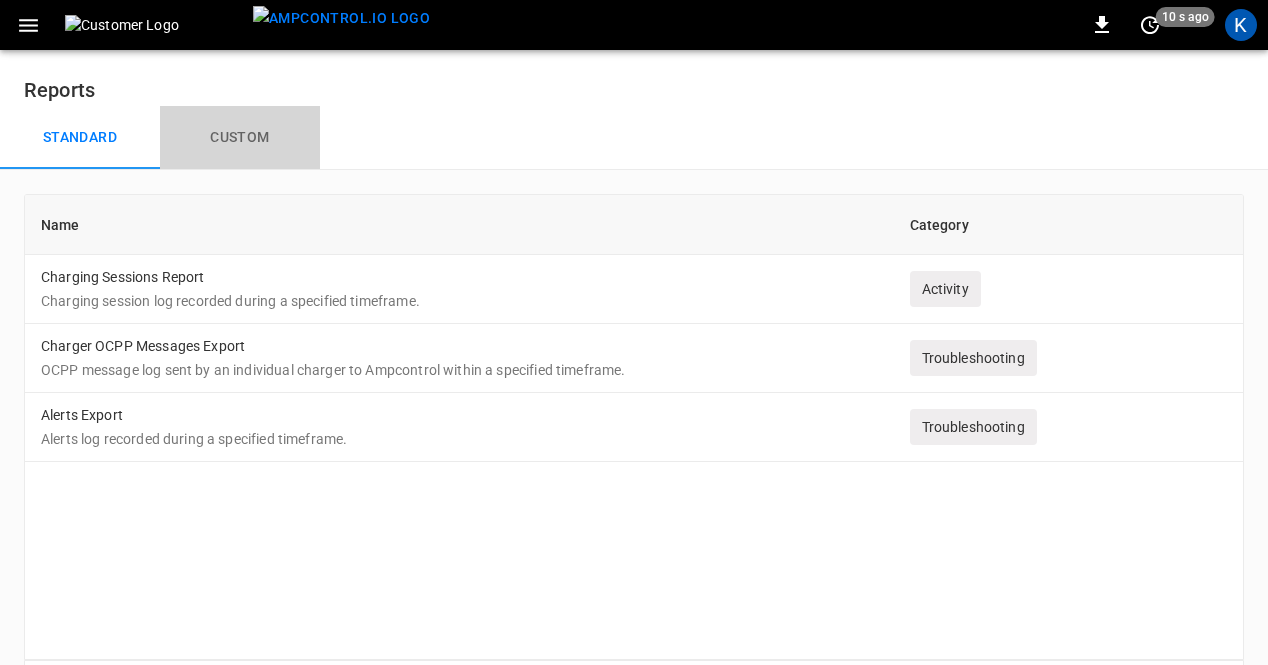 click on "Custom" at bounding box center (240, 138) 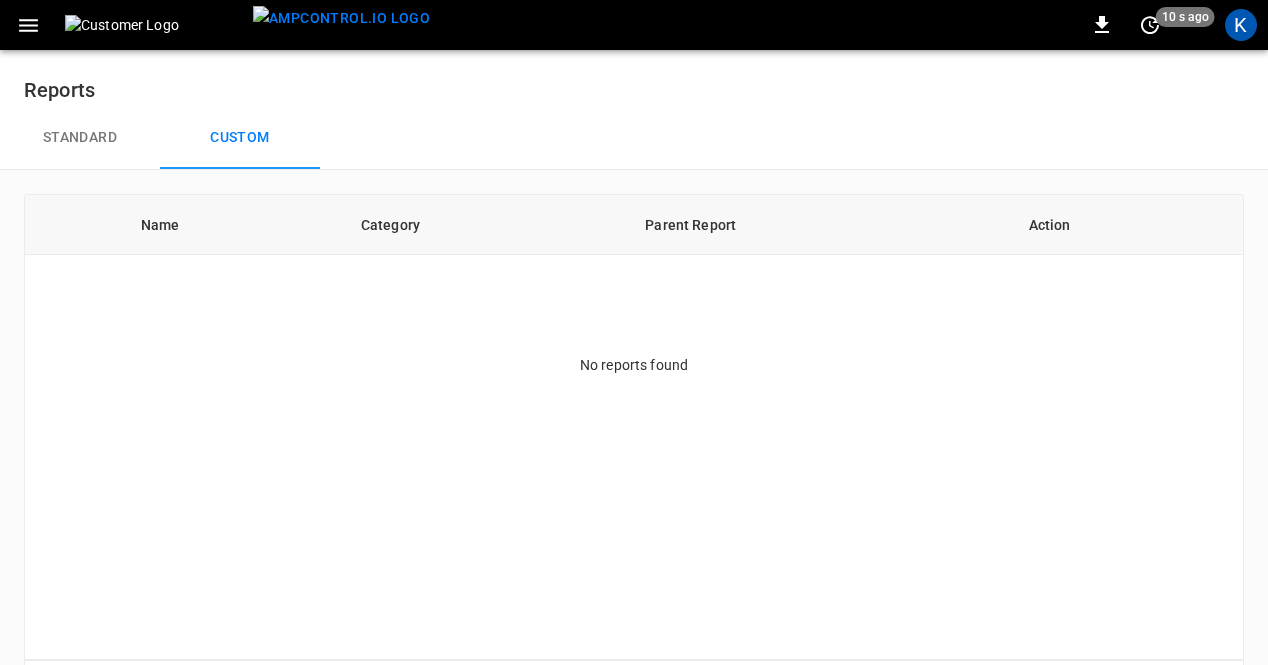 click on "Standard" at bounding box center [80, 138] 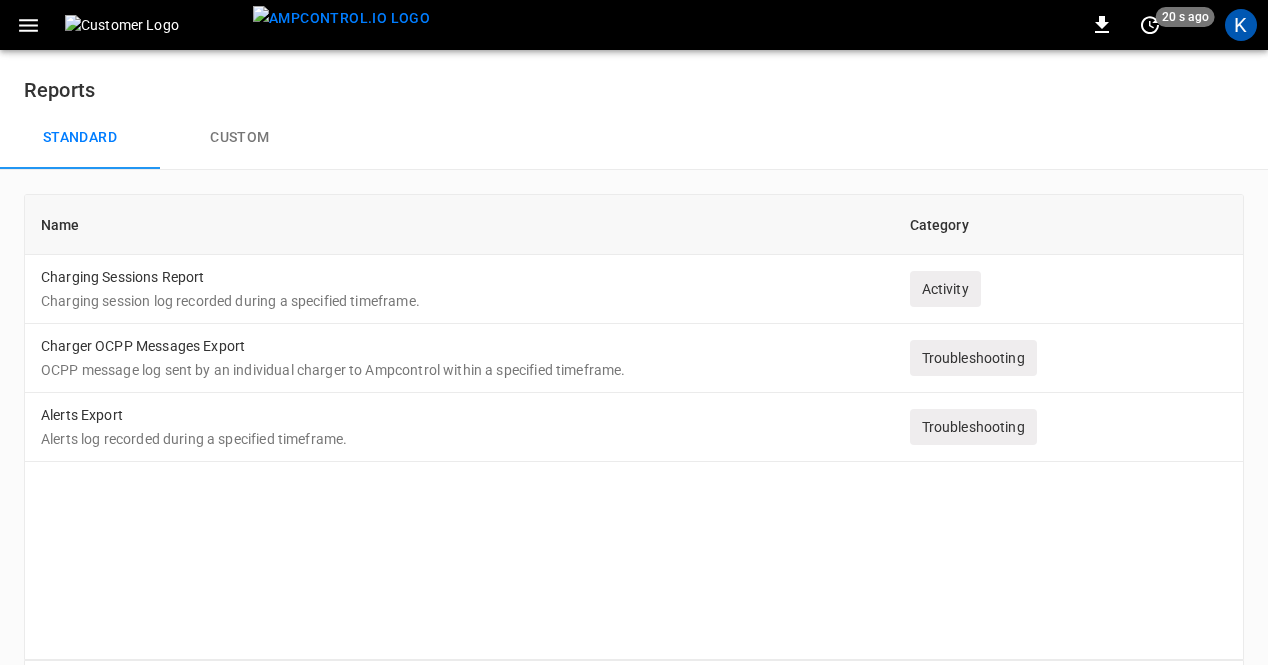 click on "Charging Sessions Report Charging session log recorded during a specified timeframe." at bounding box center [459, 289] 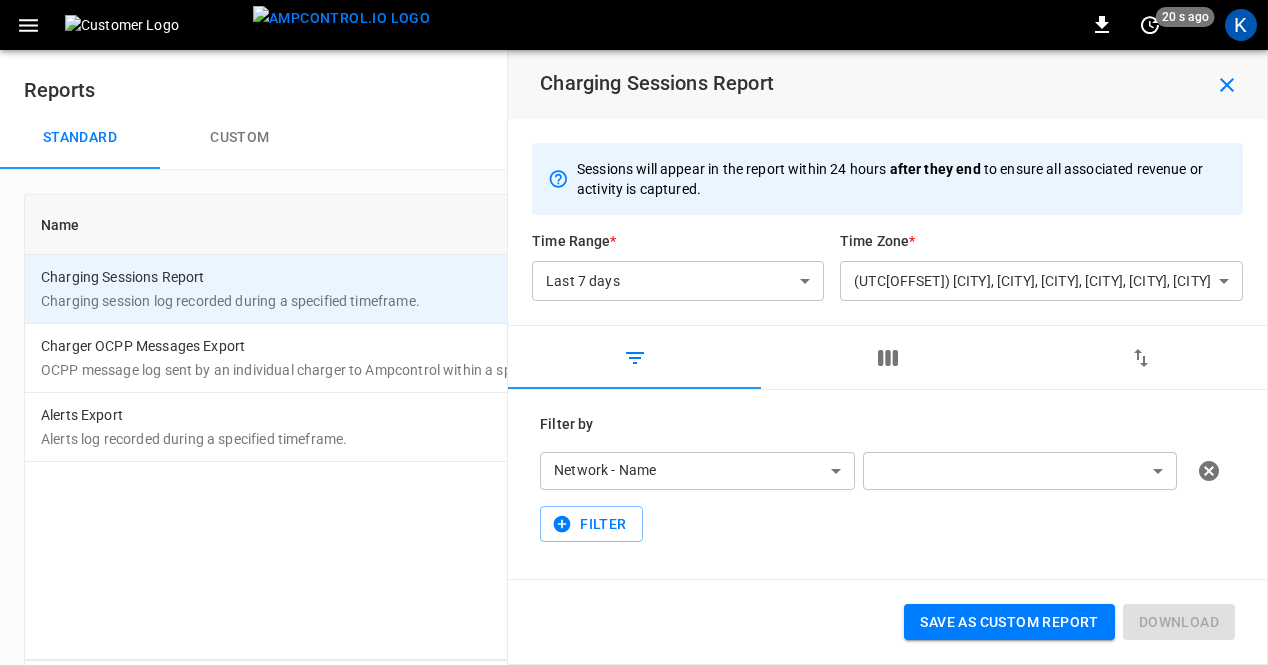 click on "**********" at bounding box center [634, 369] 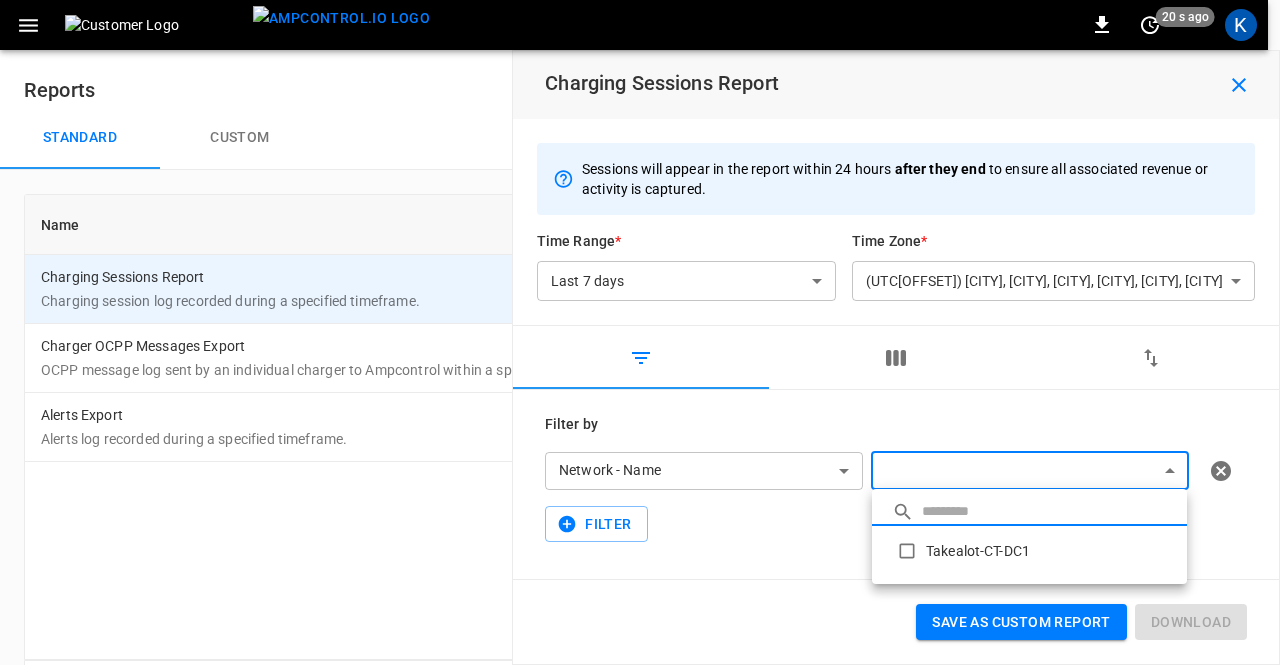click on "Takealot-CT-DC1" at bounding box center (1029, 551) 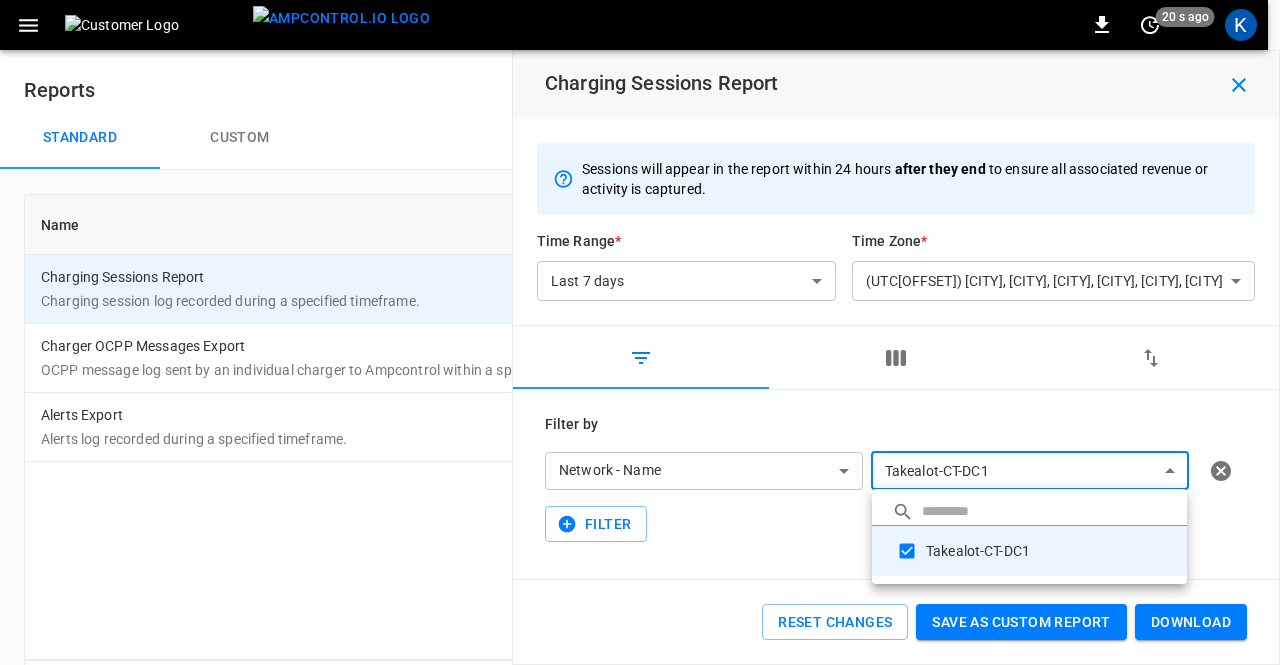 click at bounding box center (640, 332) 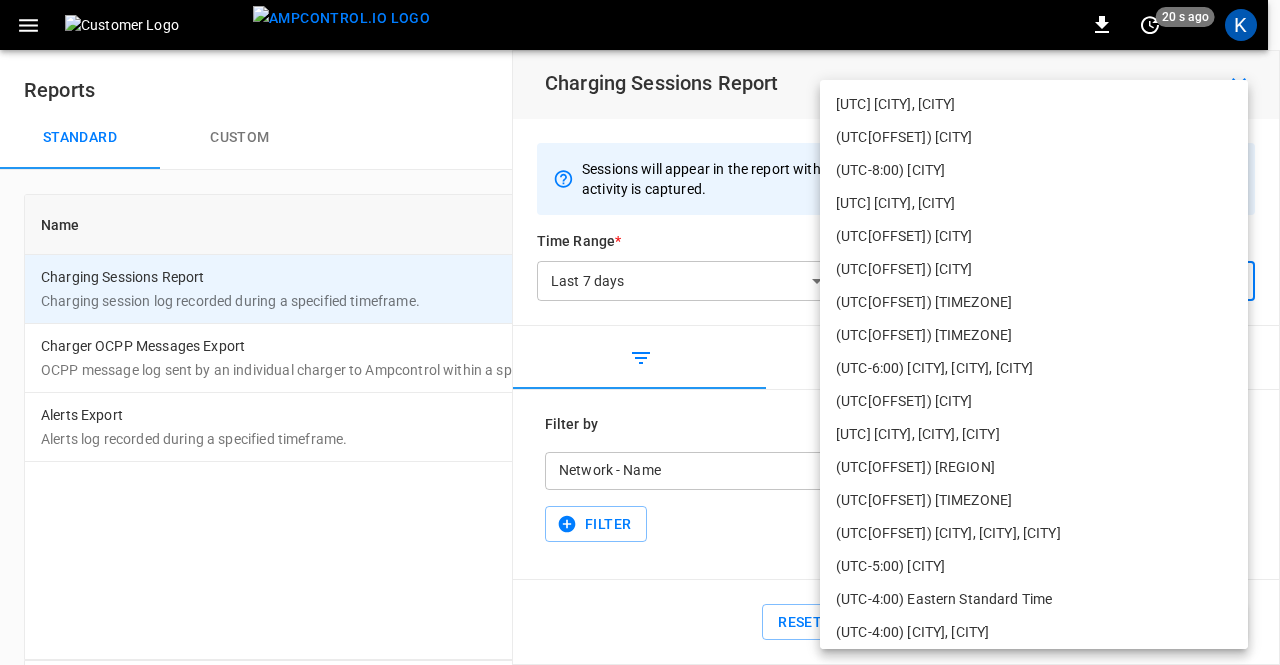 click on "**********" at bounding box center (640, 369) 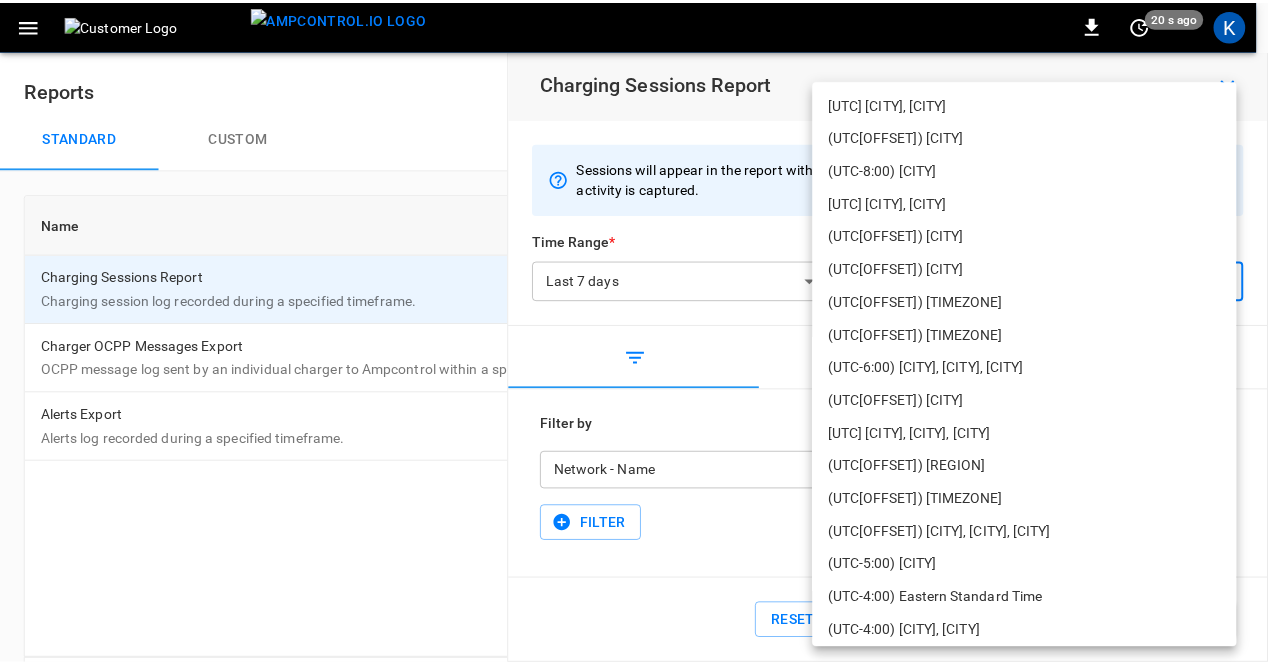 scroll, scrollTop: 796, scrollLeft: 0, axis: vertical 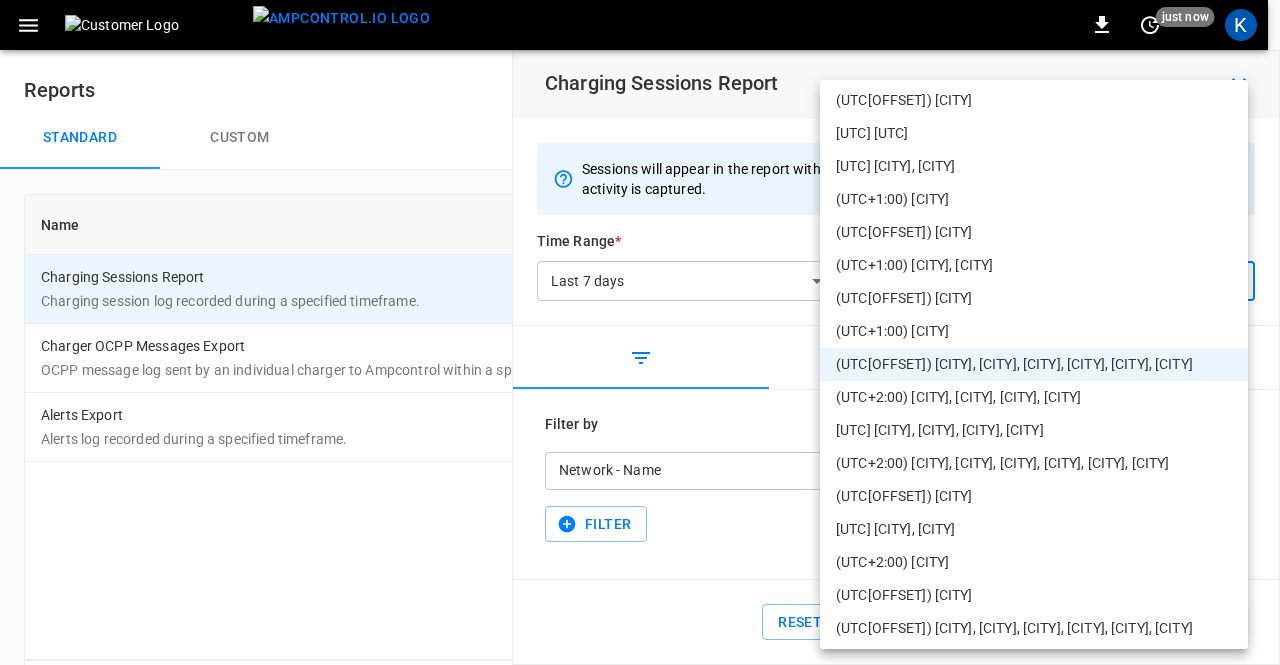 click on "[UTC] [CITY], [CITY]" at bounding box center (1034, 529) 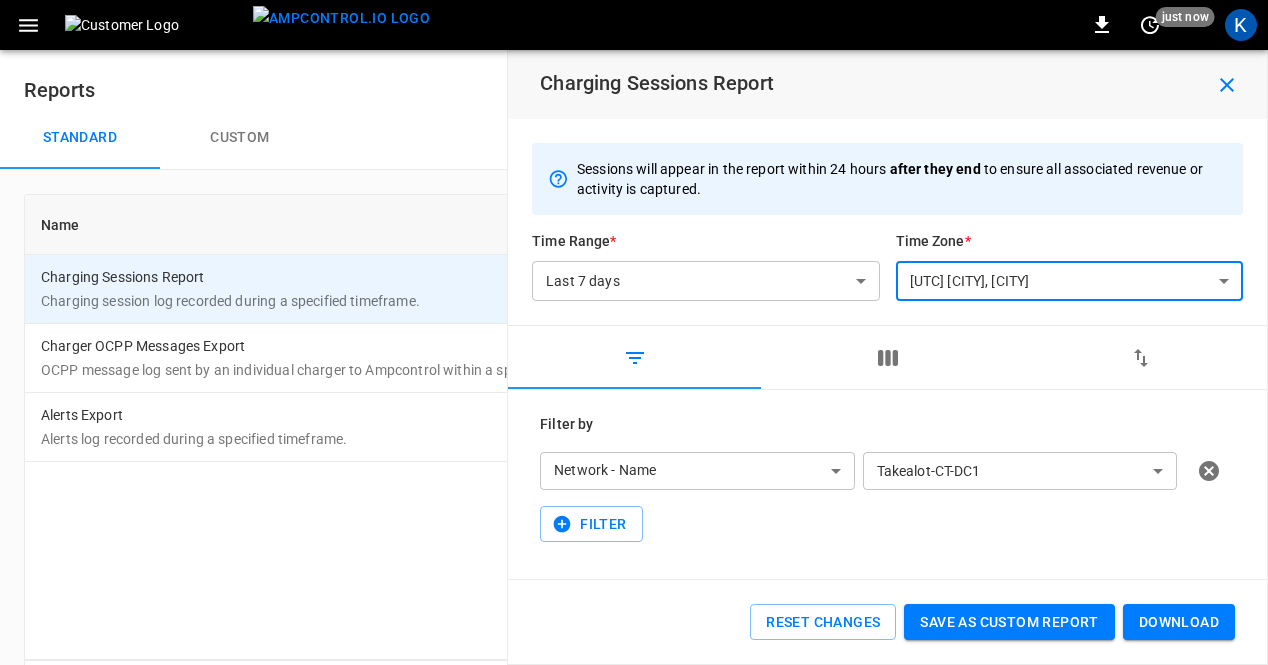 scroll, scrollTop: 72, scrollLeft: 0, axis: vertical 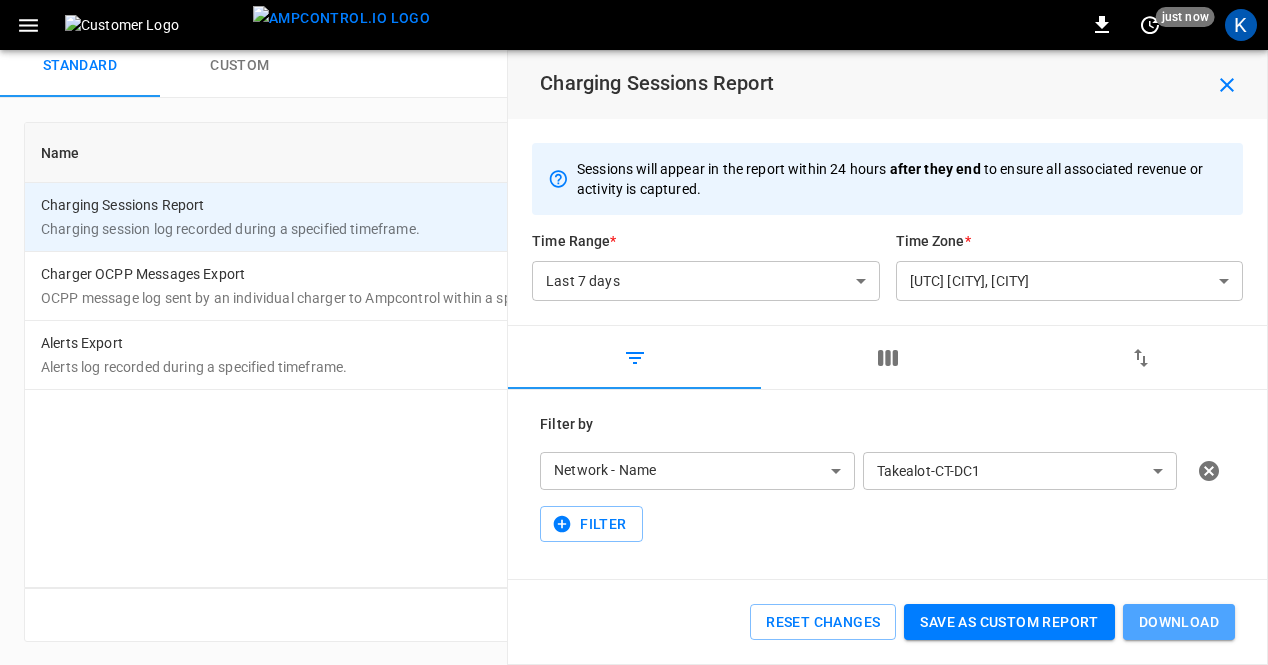 click on "Download" at bounding box center [1179, 622] 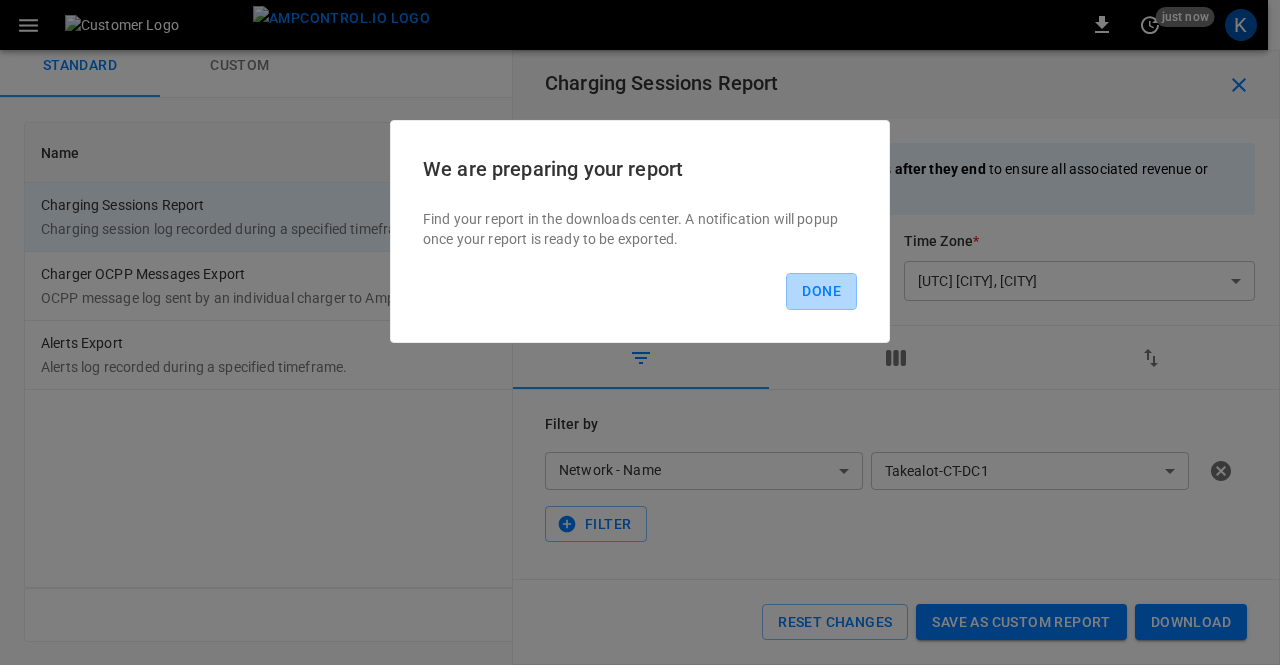 click on "Done" at bounding box center [821, 291] 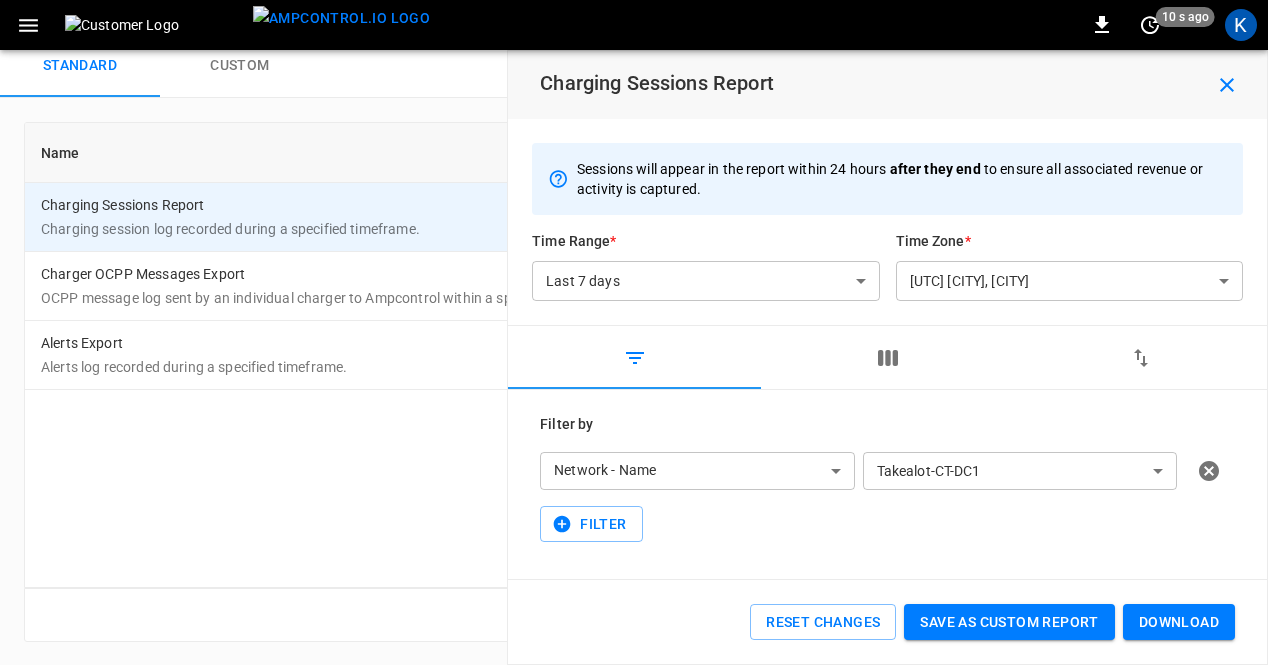 click at bounding box center [1102, 24] 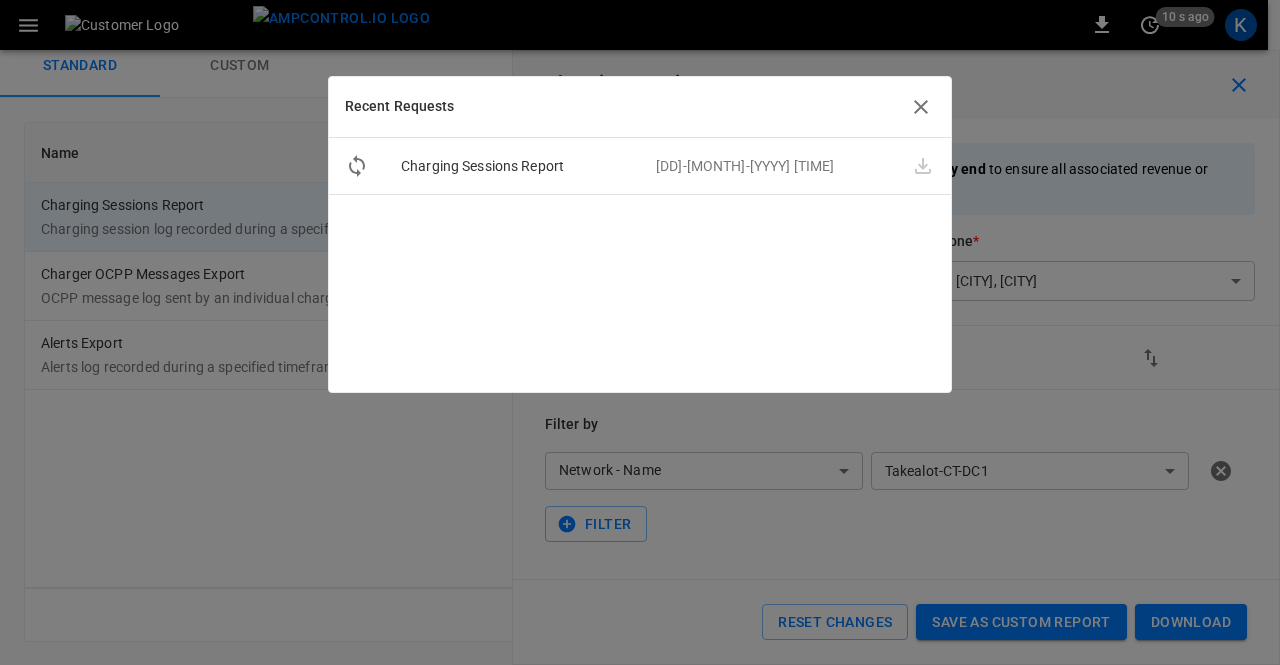 click at bounding box center (640, 332) 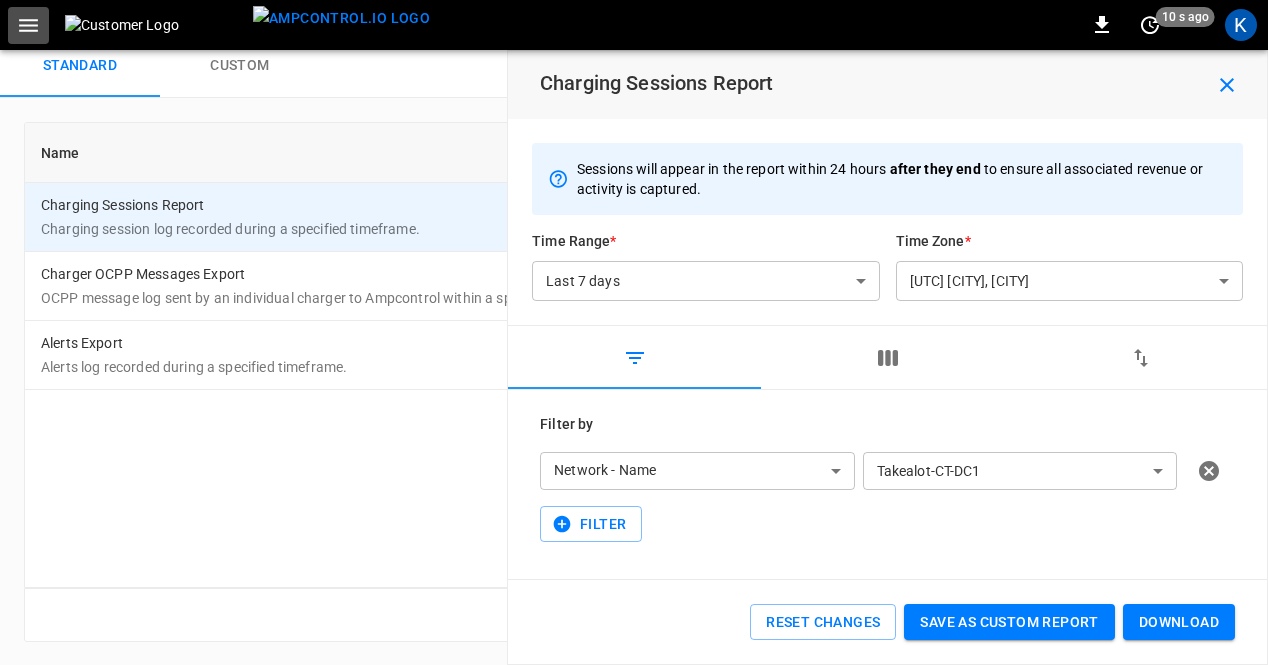 click at bounding box center [28, 25] 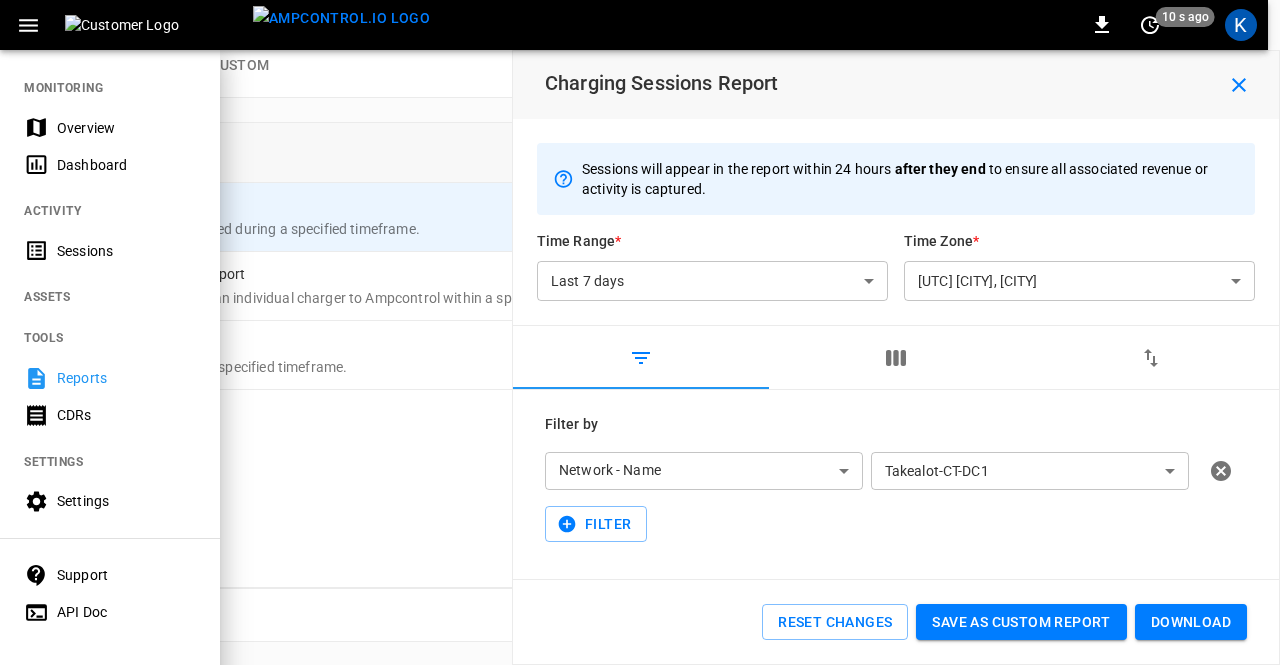 click on "Dashboard" at bounding box center (126, 165) 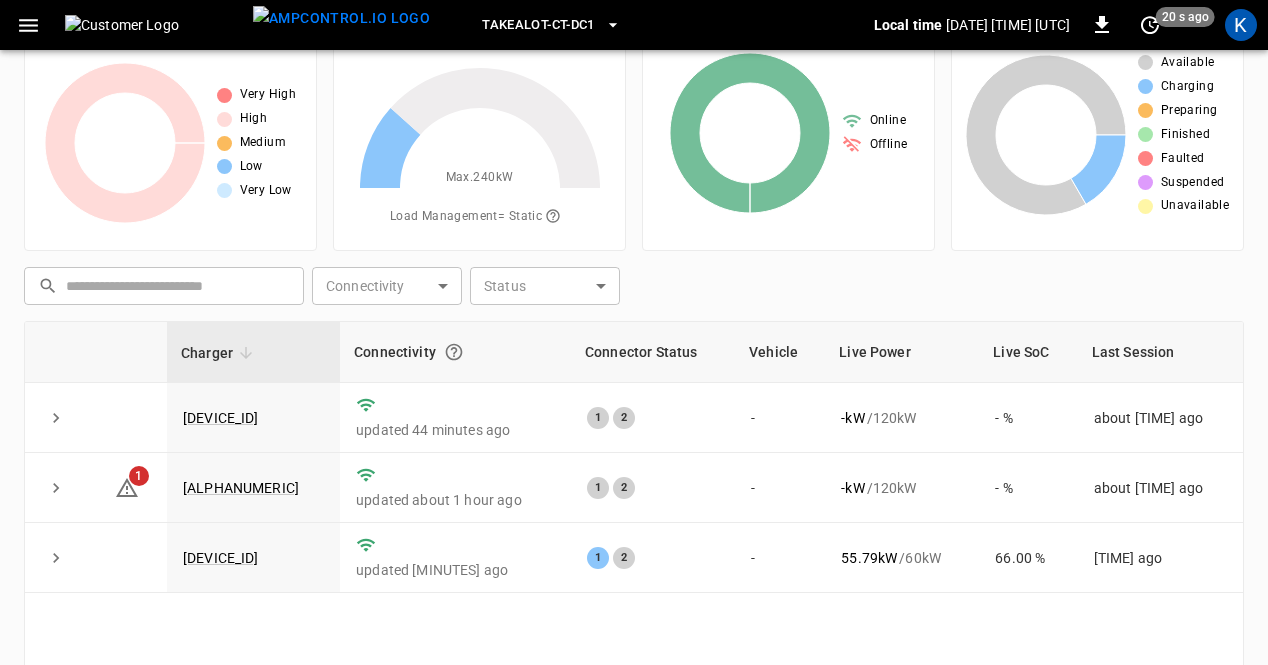 click on "[DEVICE_ID]" at bounding box center [221, 418] 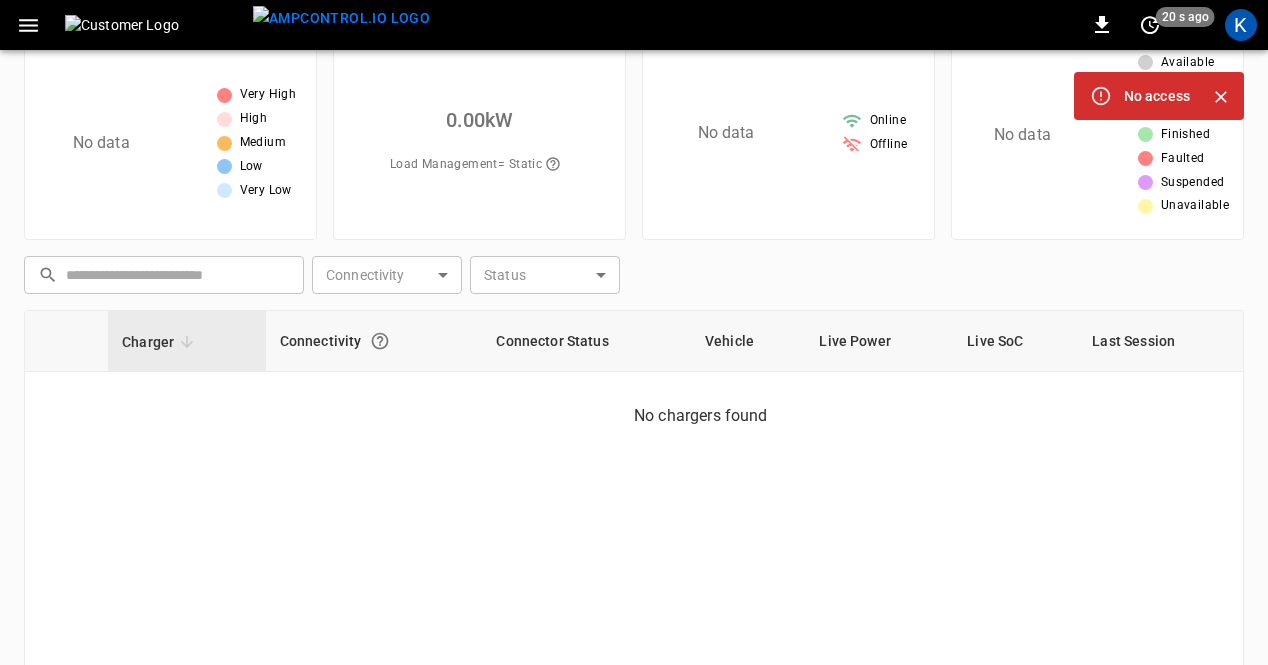 scroll, scrollTop: 0, scrollLeft: 0, axis: both 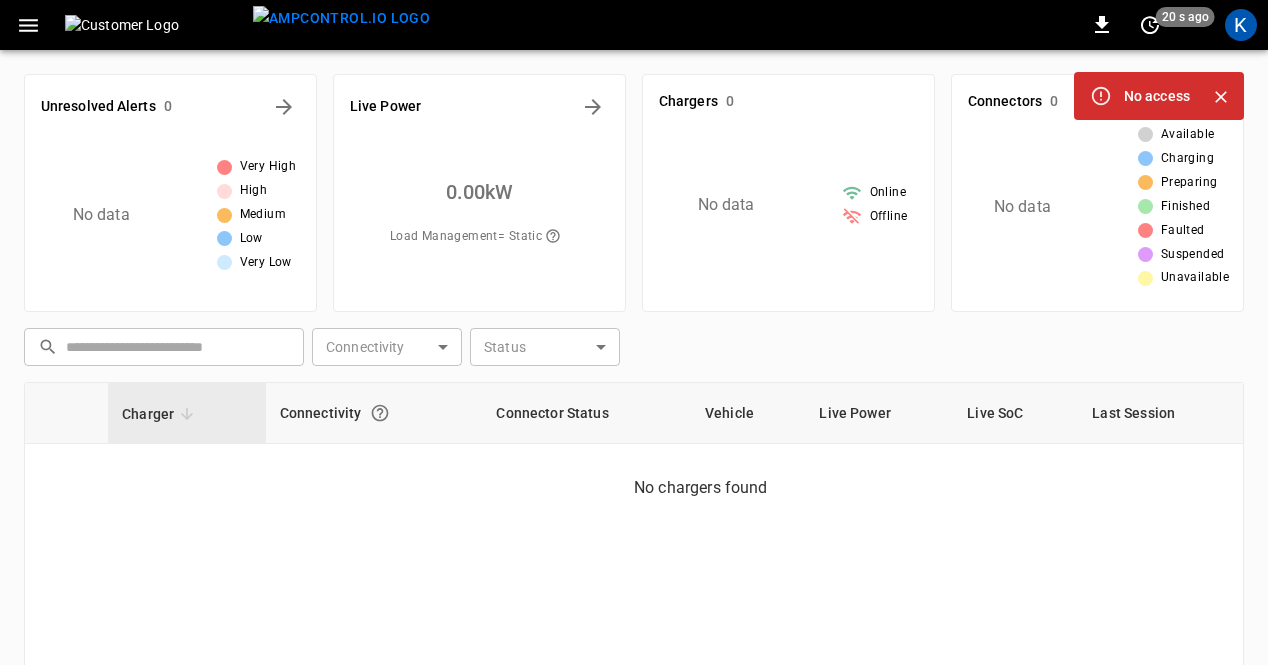 click at bounding box center (1221, 97) 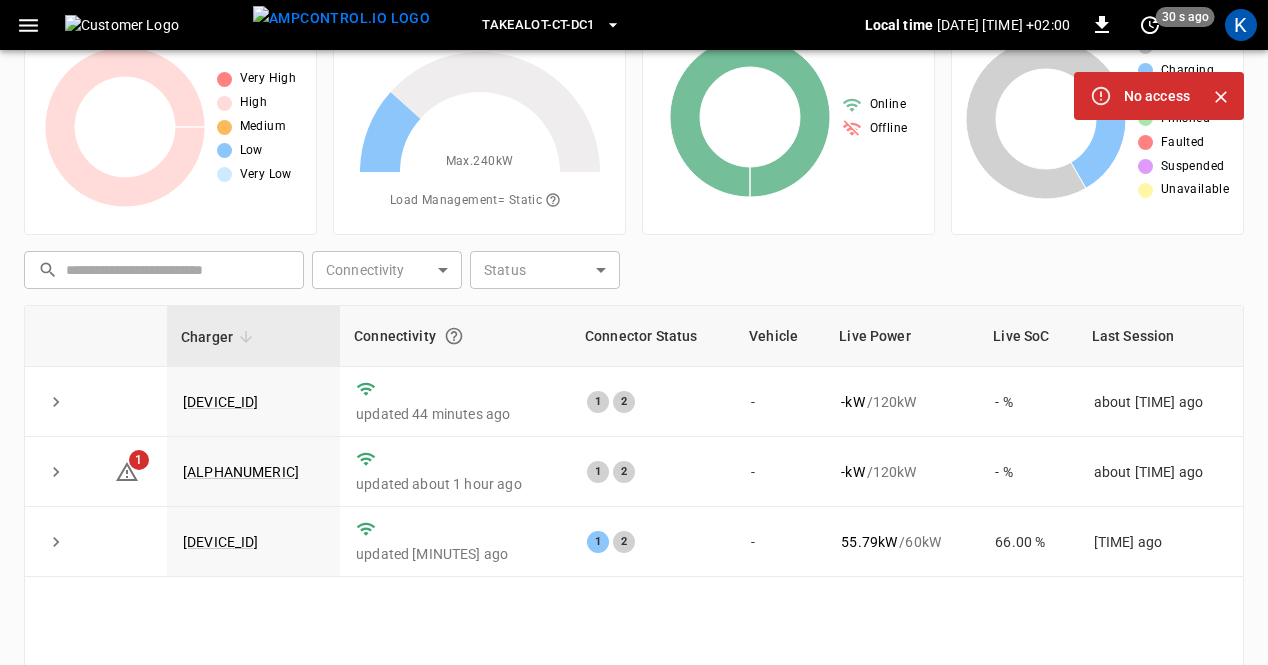 scroll, scrollTop: 0, scrollLeft: 0, axis: both 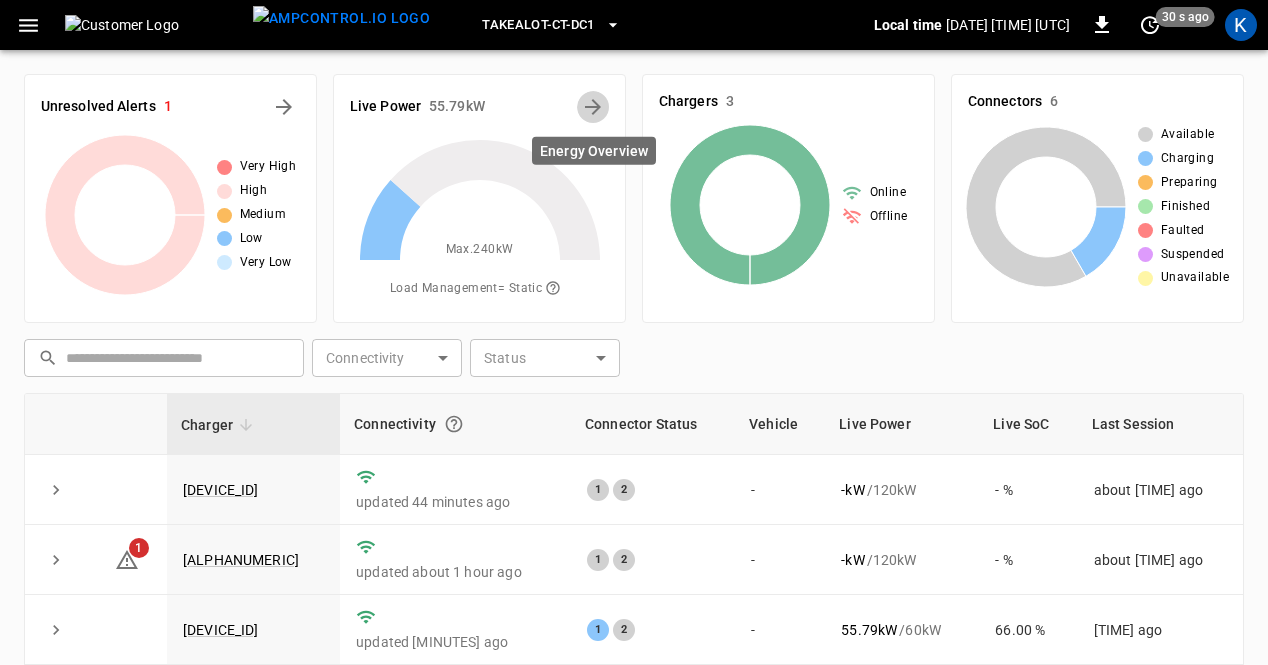 click at bounding box center (593, 107) 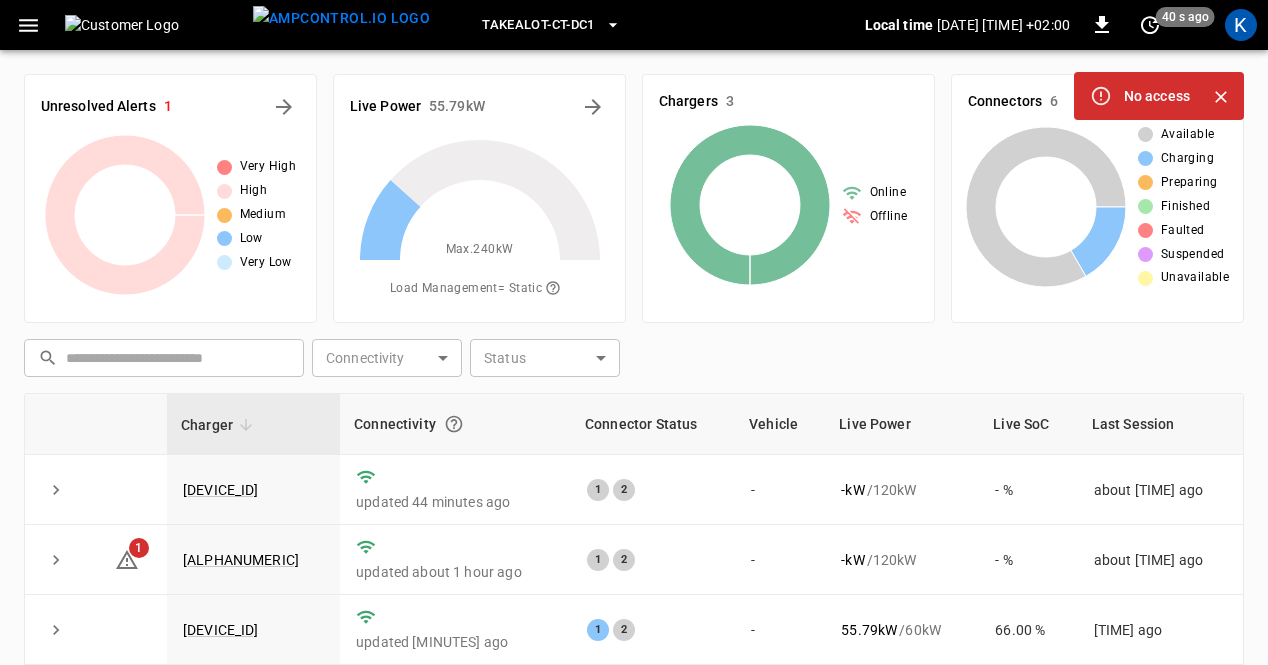 click on "[DEVICE_ID]" at bounding box center (221, 490) 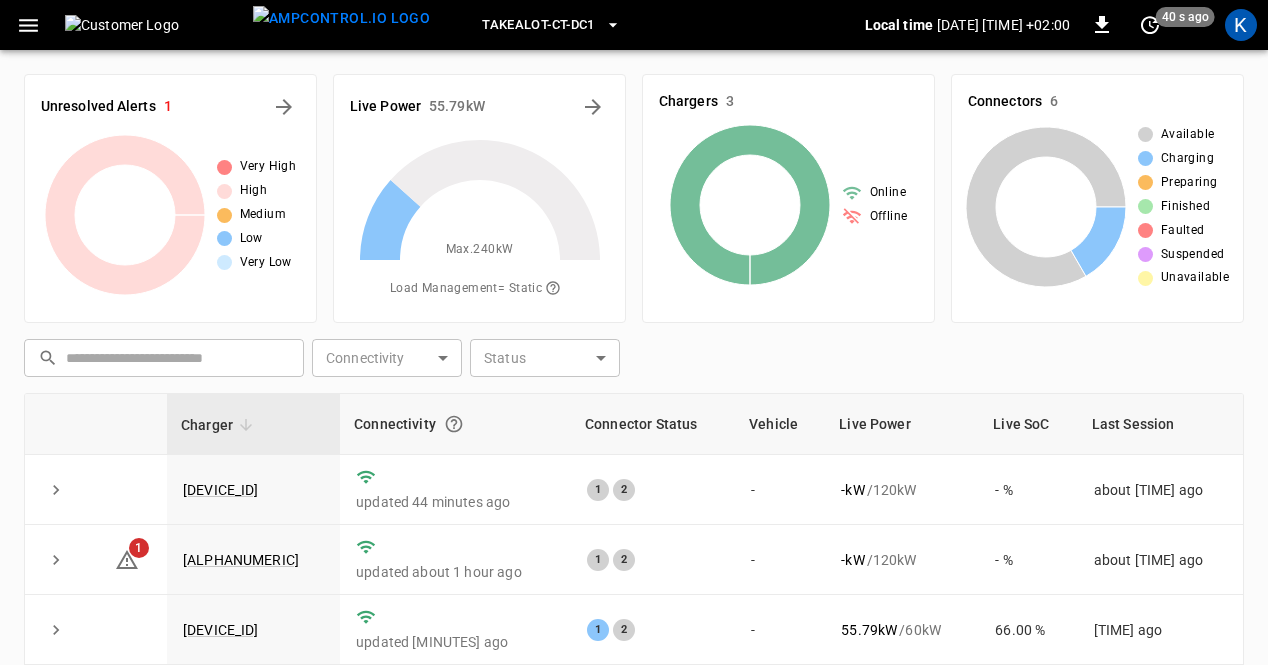 click on "[DEVICE_ID]" at bounding box center [221, 490] 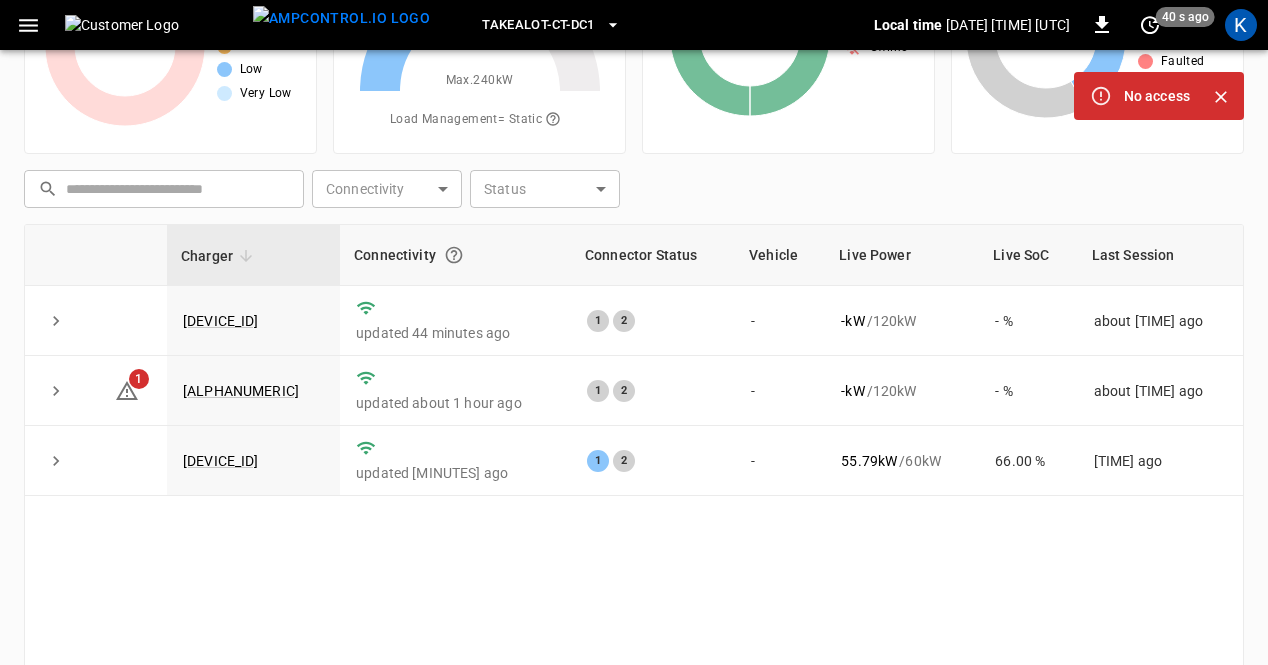 scroll, scrollTop: 200, scrollLeft: 0, axis: vertical 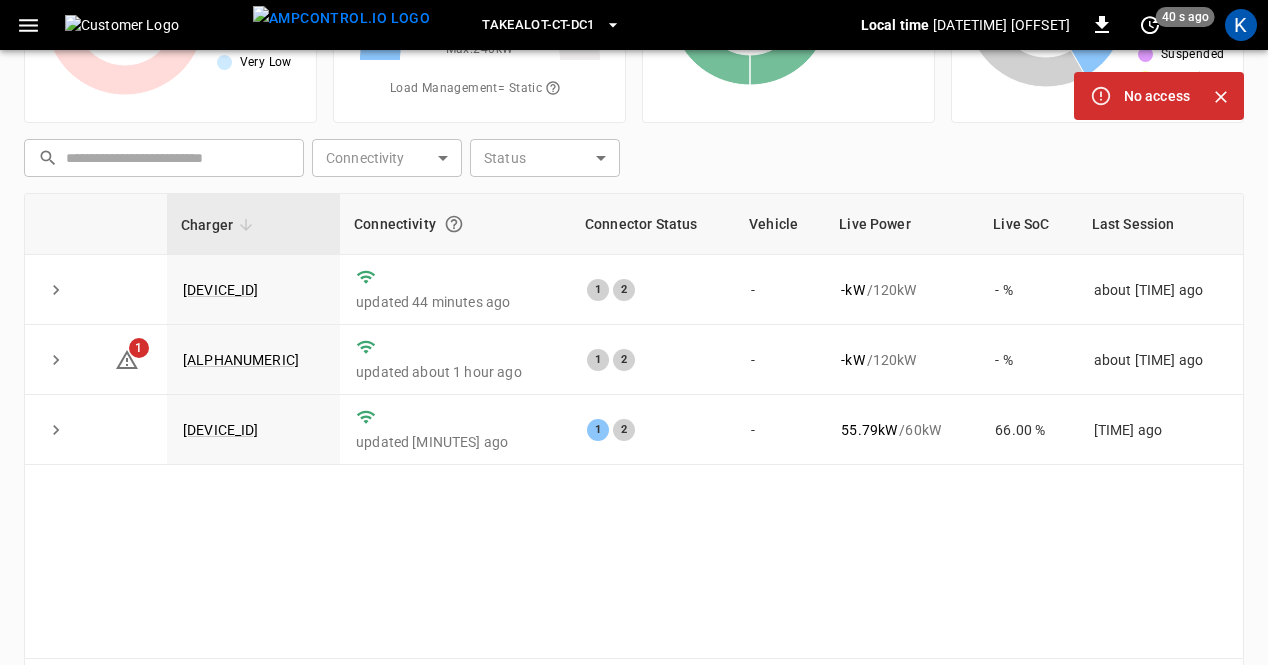 click on "[DEVICE_ID]" at bounding box center (221, 430) 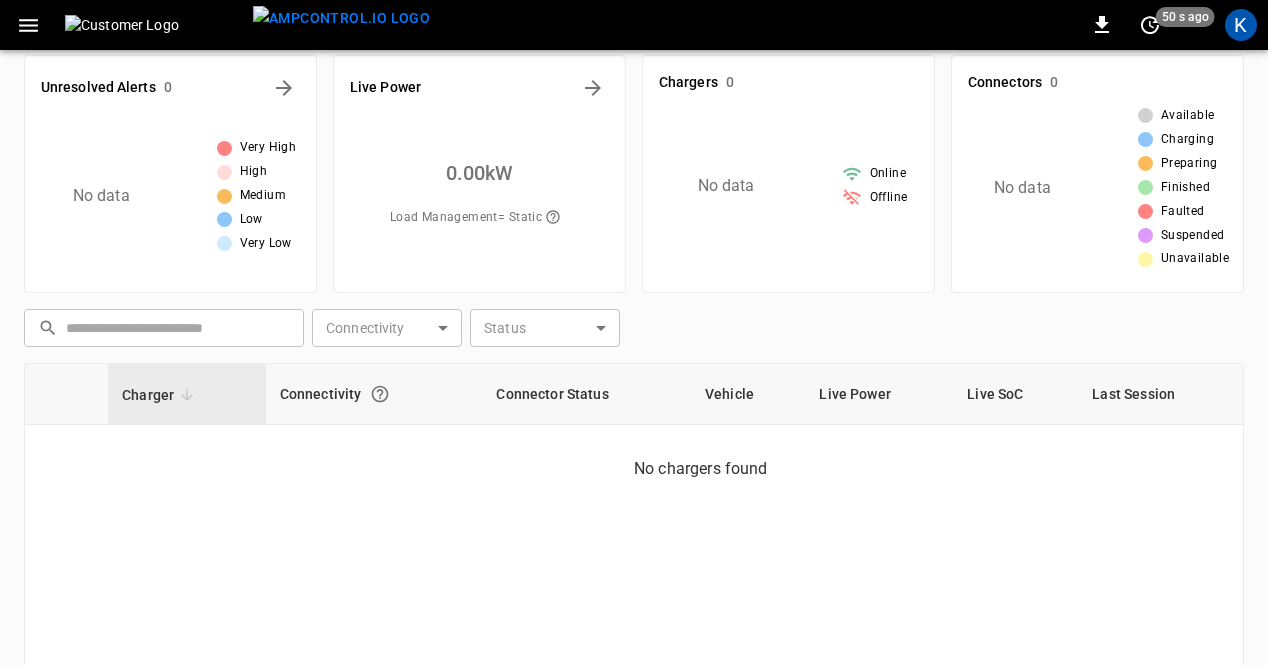 scroll, scrollTop: 0, scrollLeft: 0, axis: both 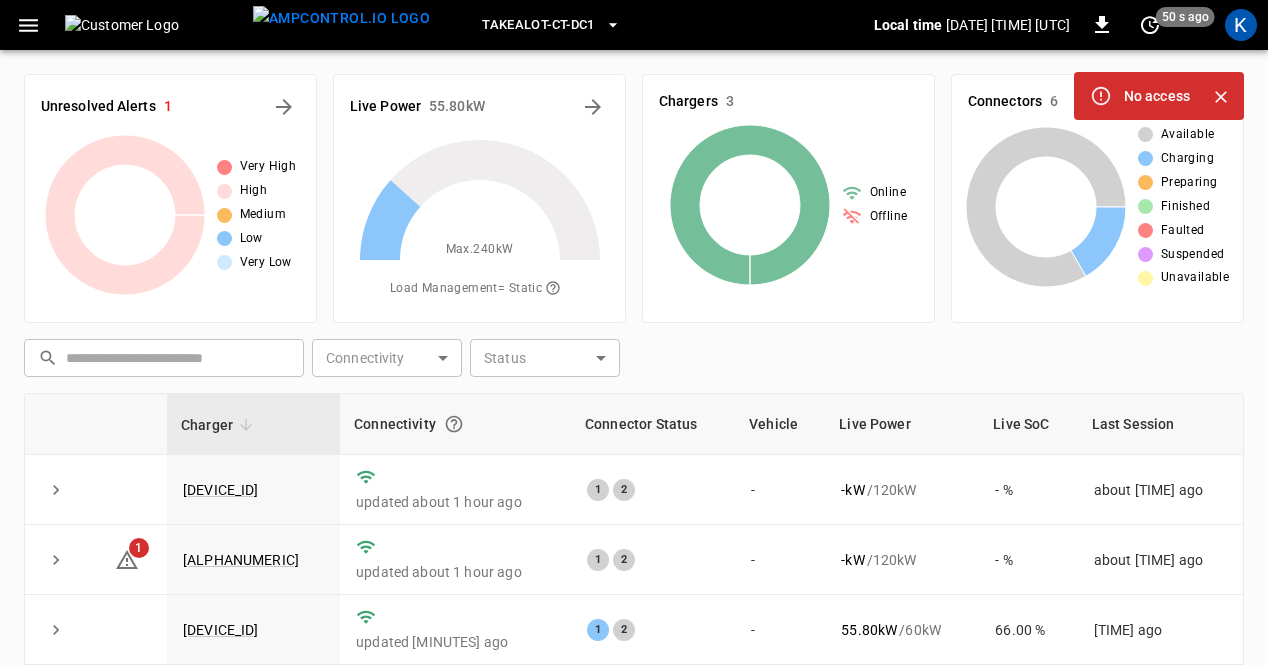 click at bounding box center (28, 25) 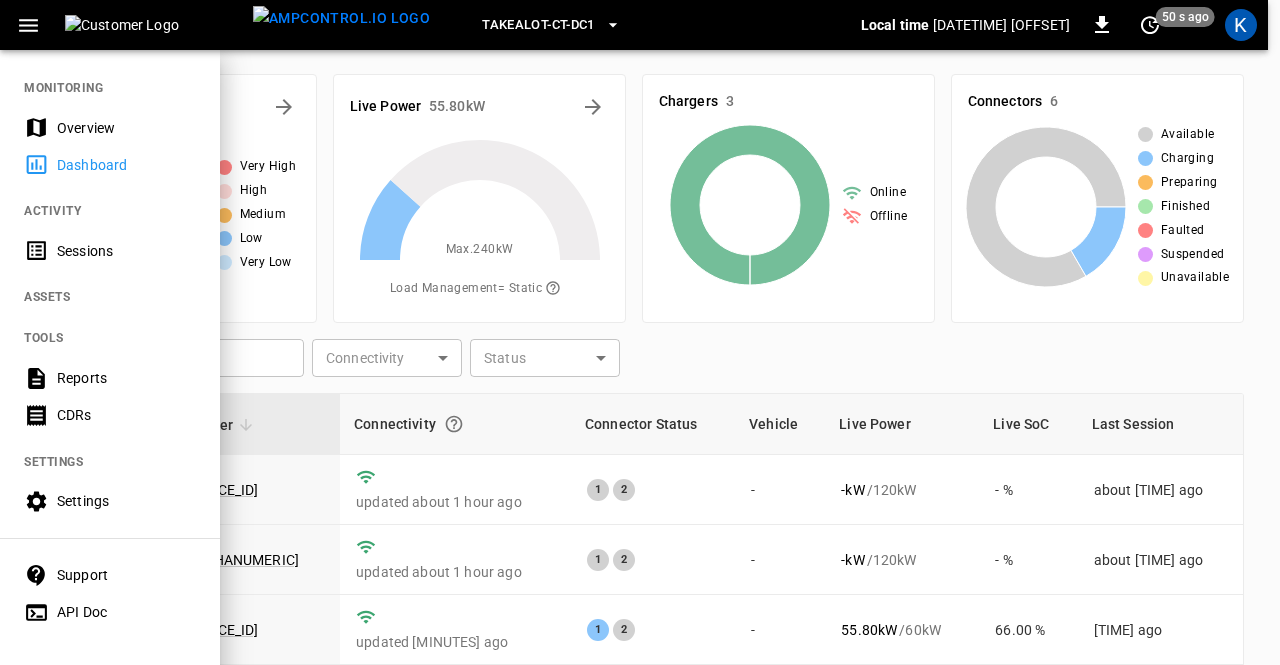 click on "Overview" at bounding box center [126, 128] 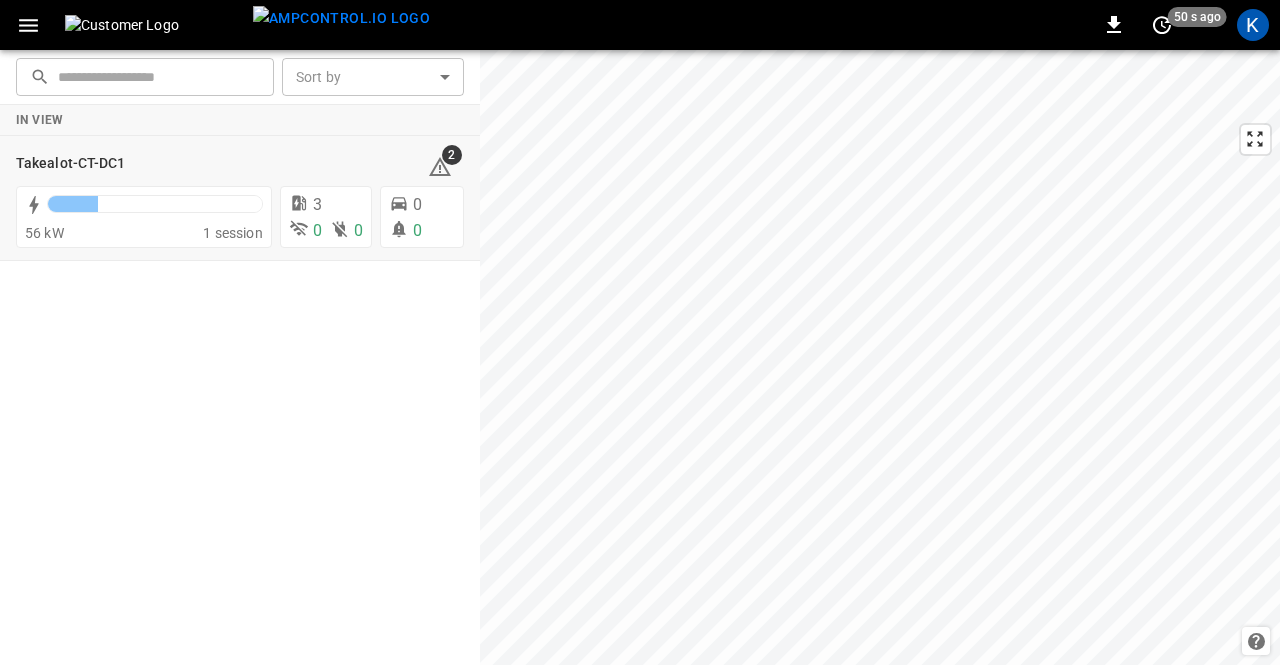 click on "Takealot-CT-DC1" at bounding box center (71, 164) 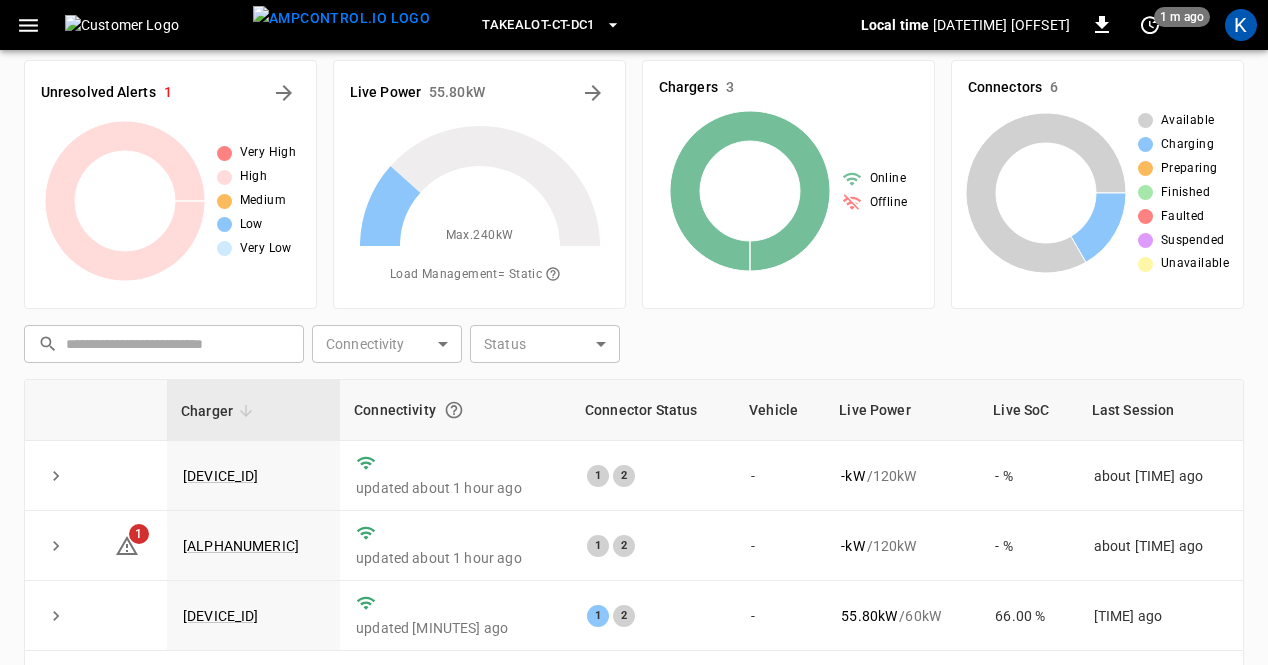 scroll, scrollTop: 0, scrollLeft: 0, axis: both 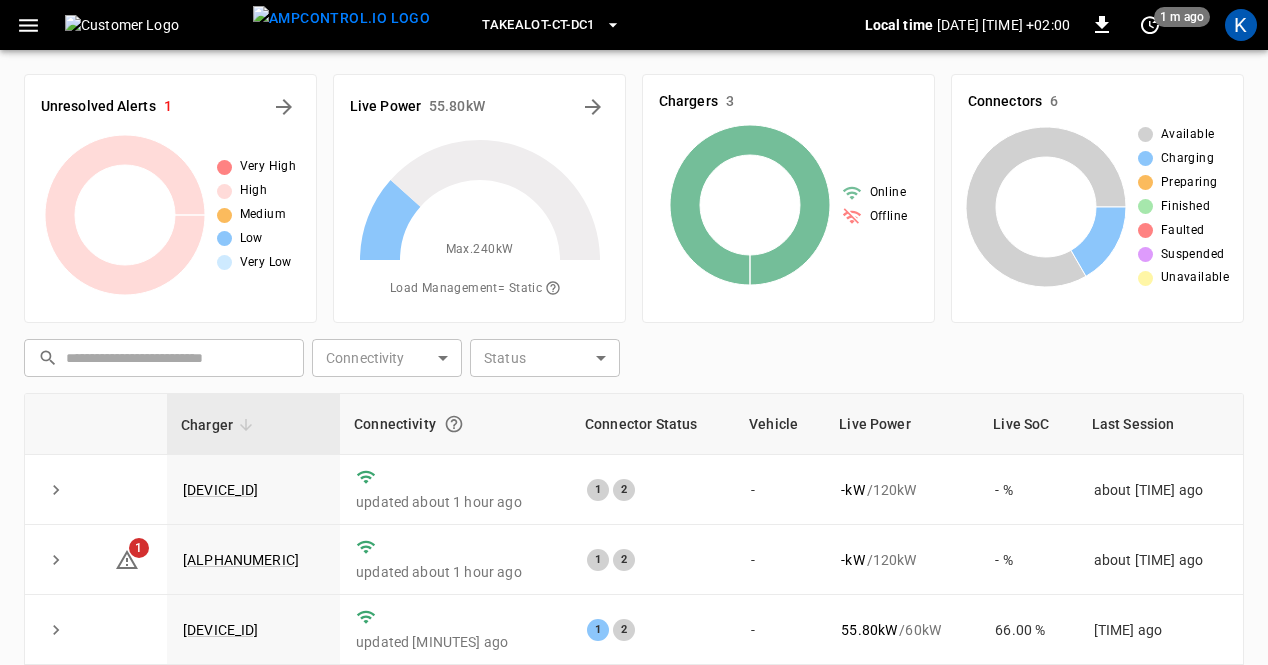 click at bounding box center (28, 25) 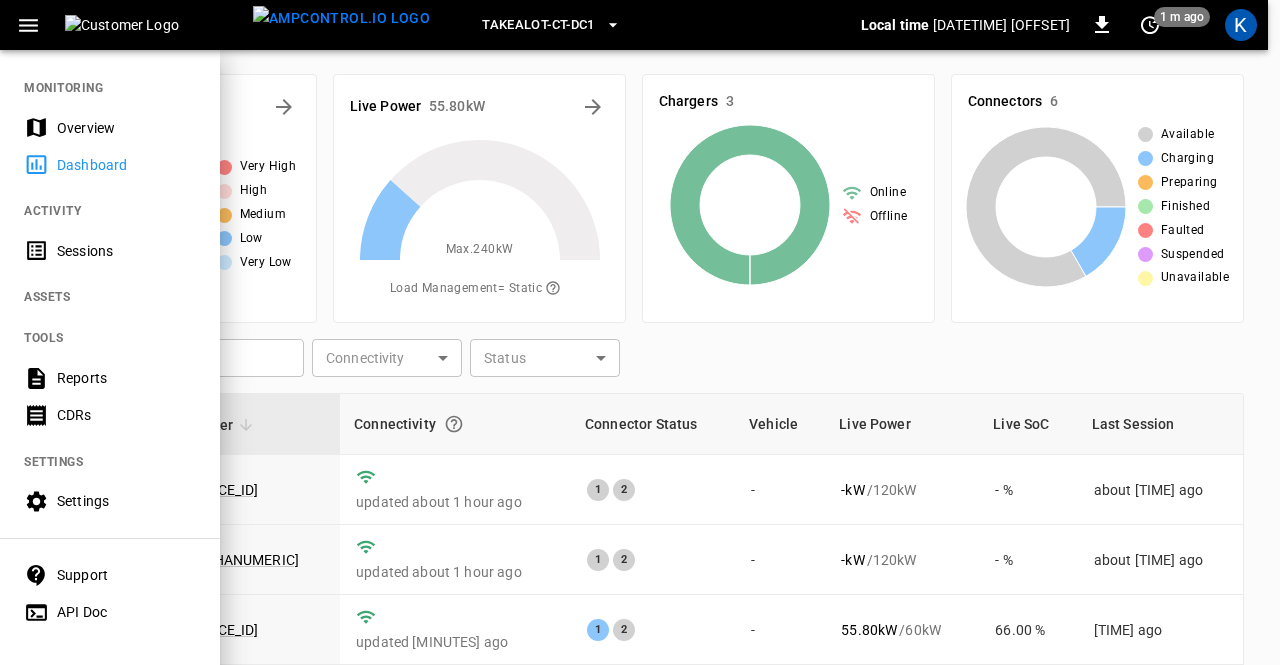 click on "Settings" at bounding box center (126, 501) 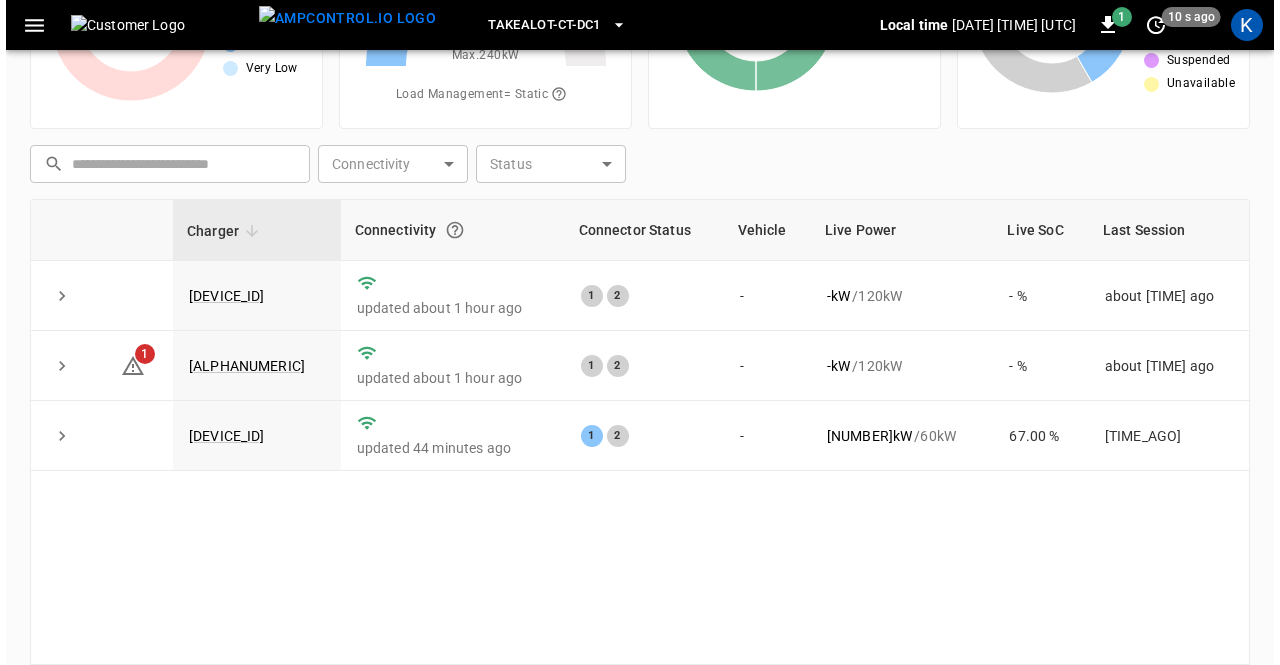 scroll, scrollTop: 0, scrollLeft: 0, axis: both 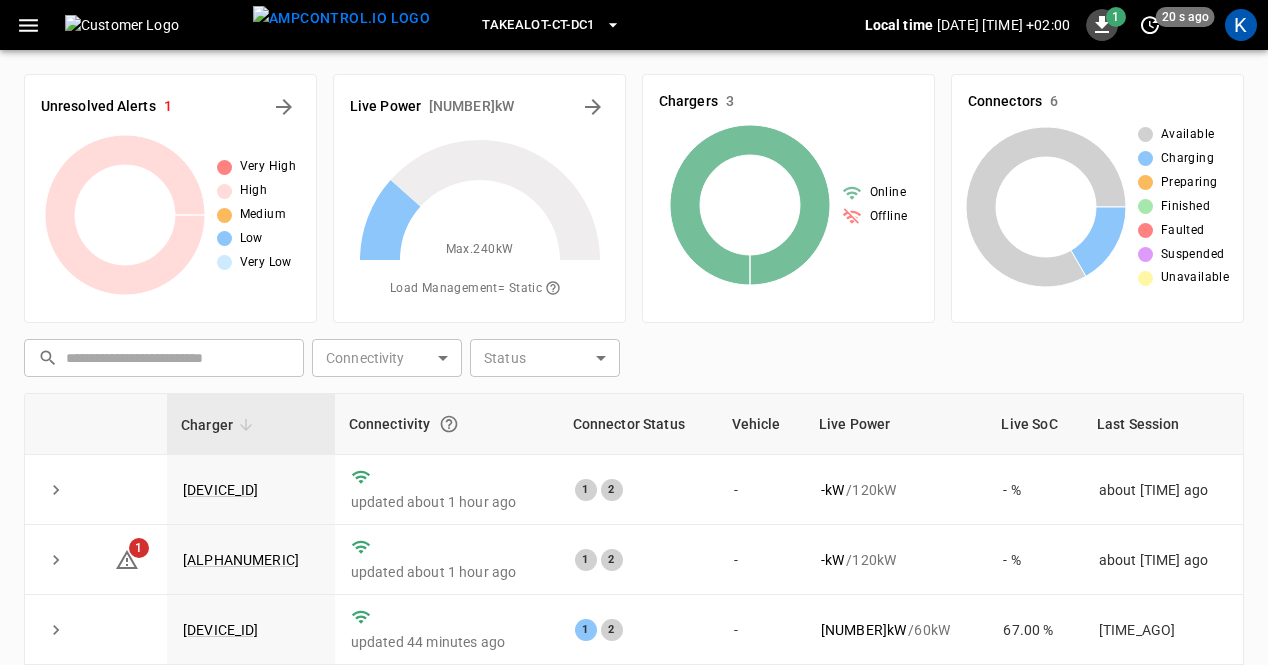 click at bounding box center [1102, 25] 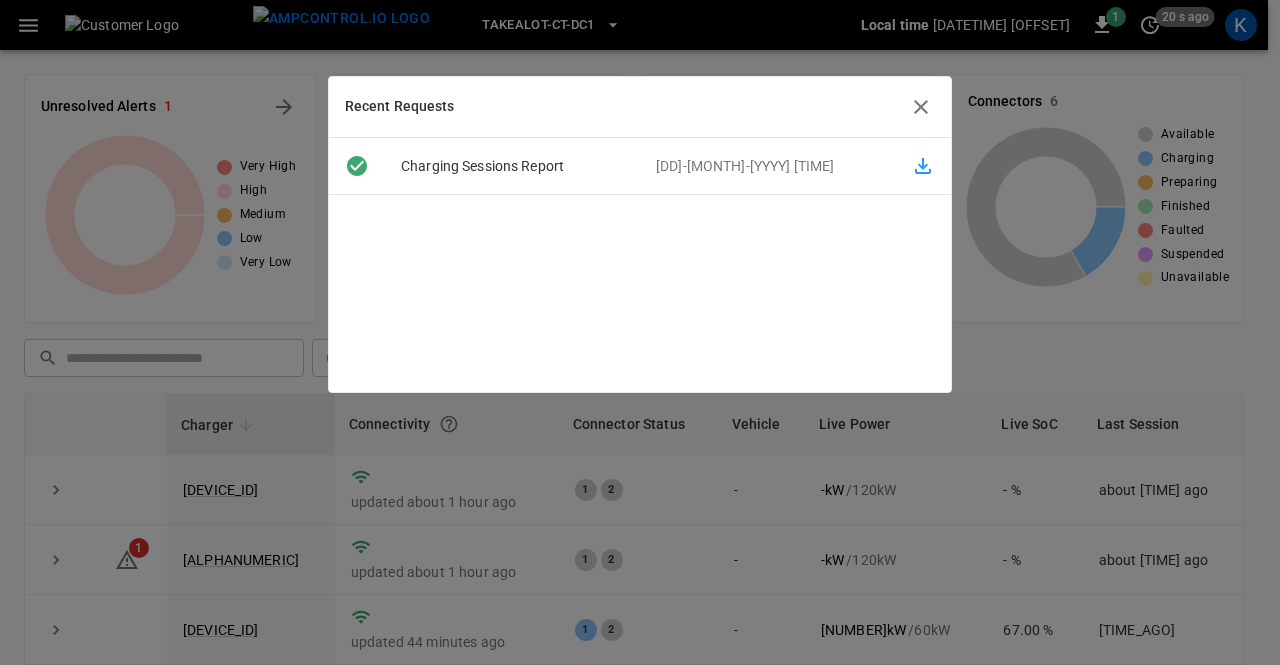 click at bounding box center (923, 166) 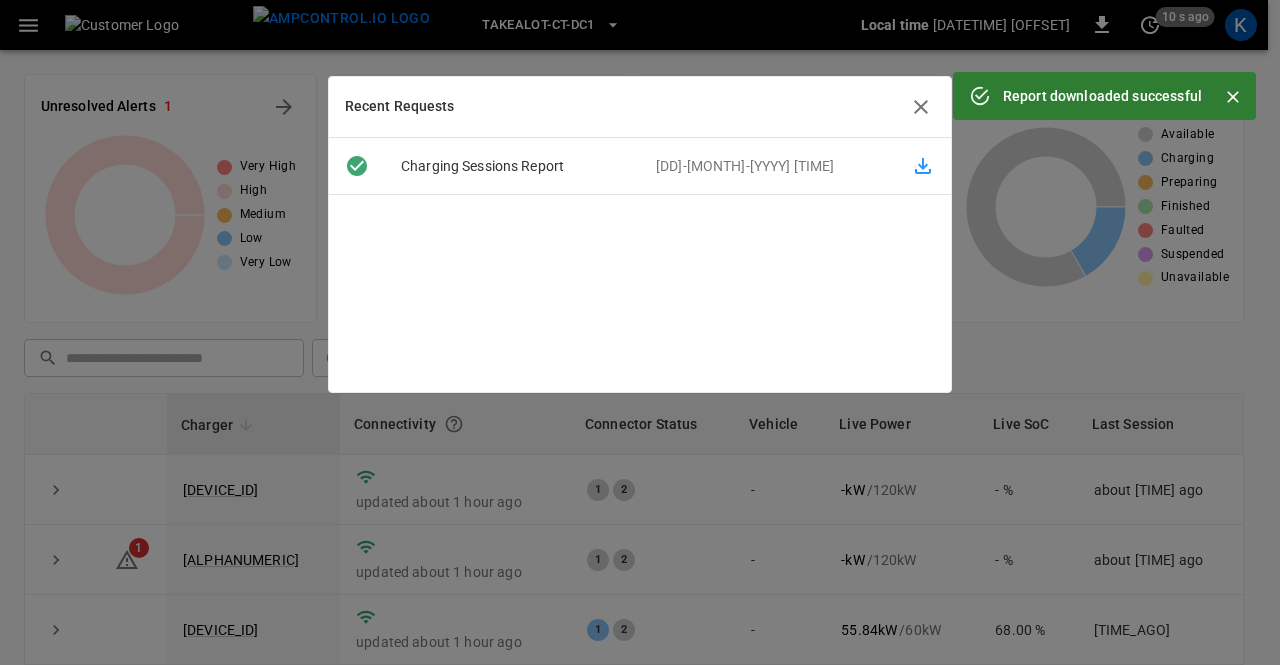 click at bounding box center (921, 107) 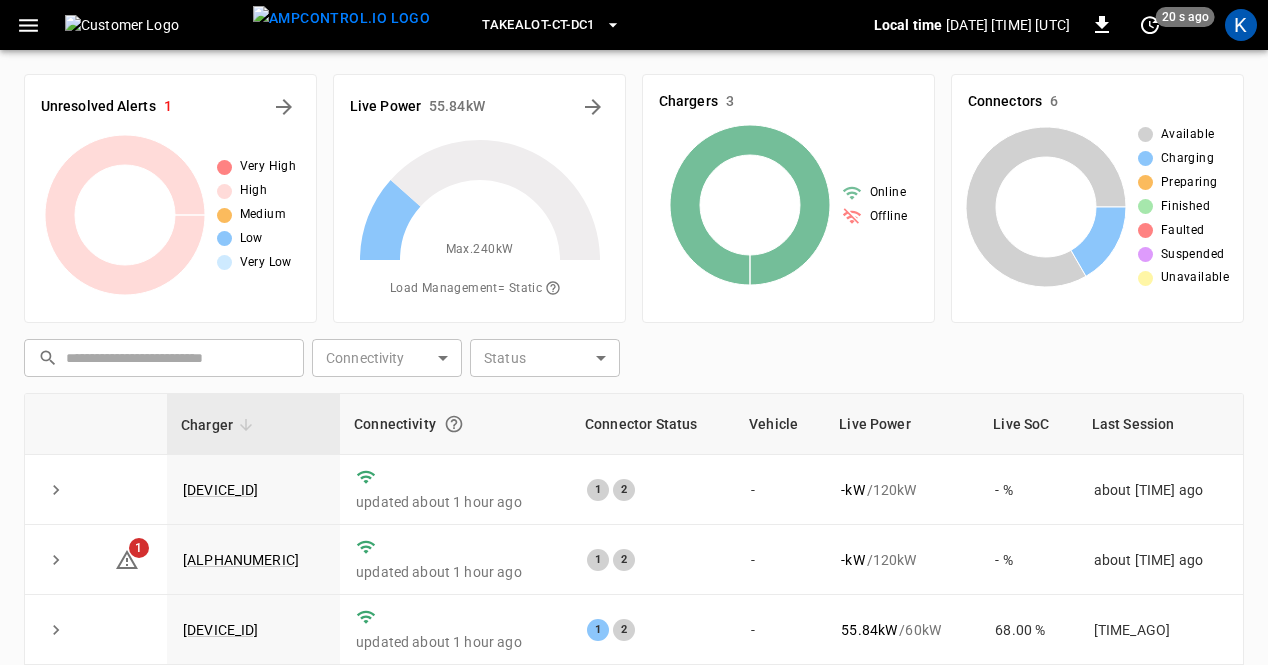 click at bounding box center [28, 25] 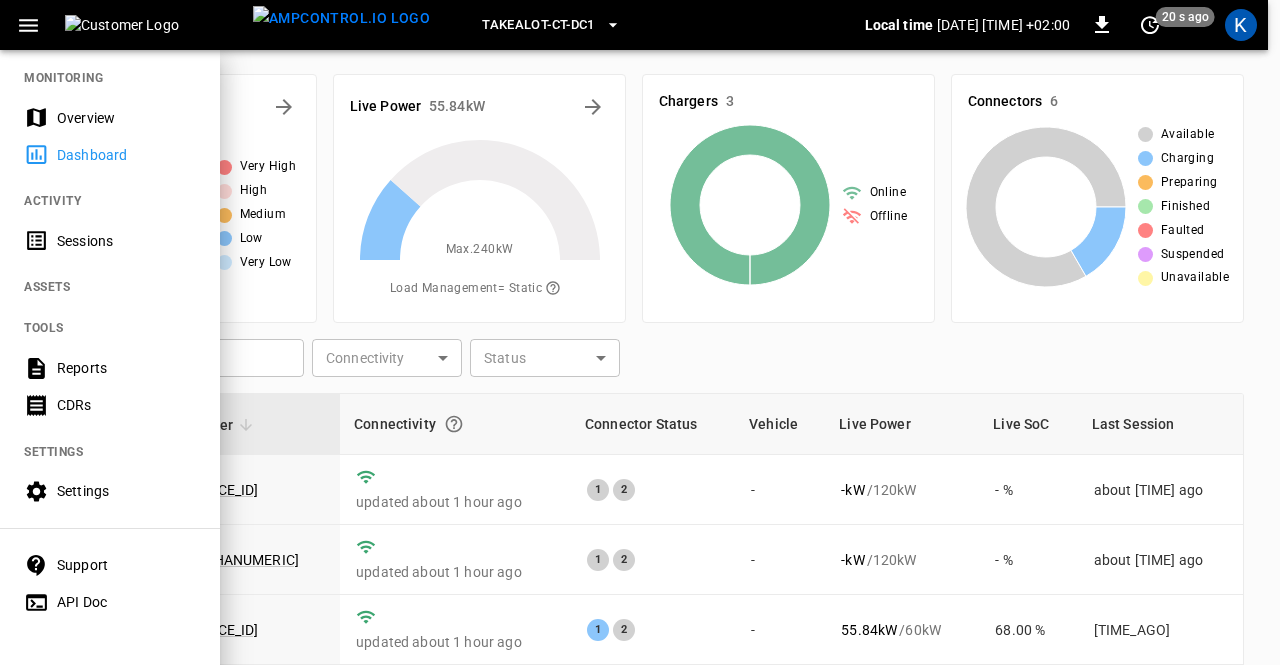 scroll, scrollTop: 21, scrollLeft: 0, axis: vertical 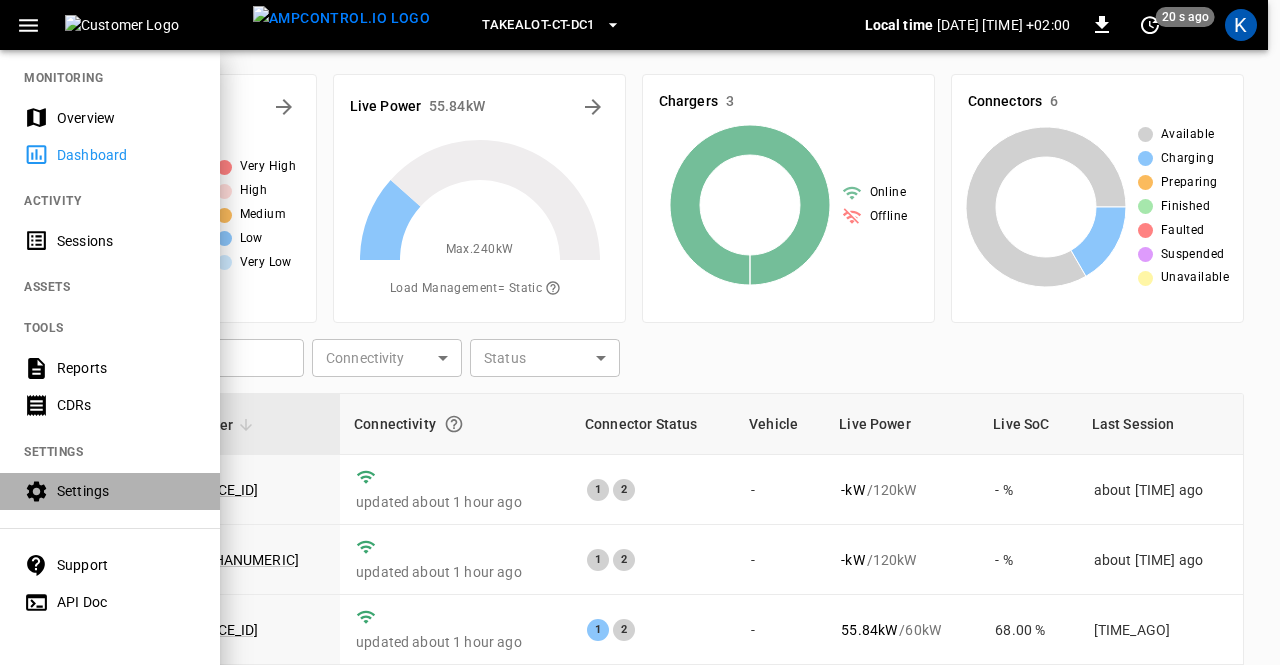 click on "Settings" at bounding box center (110, 491) 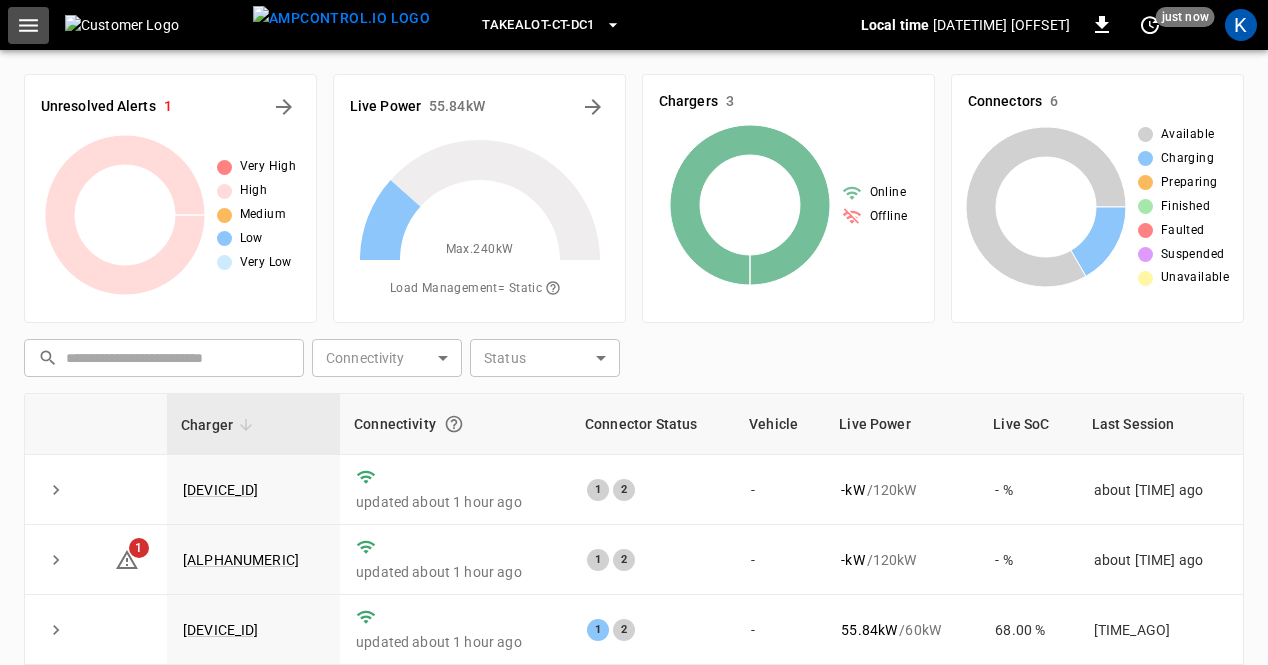 click at bounding box center (28, 25) 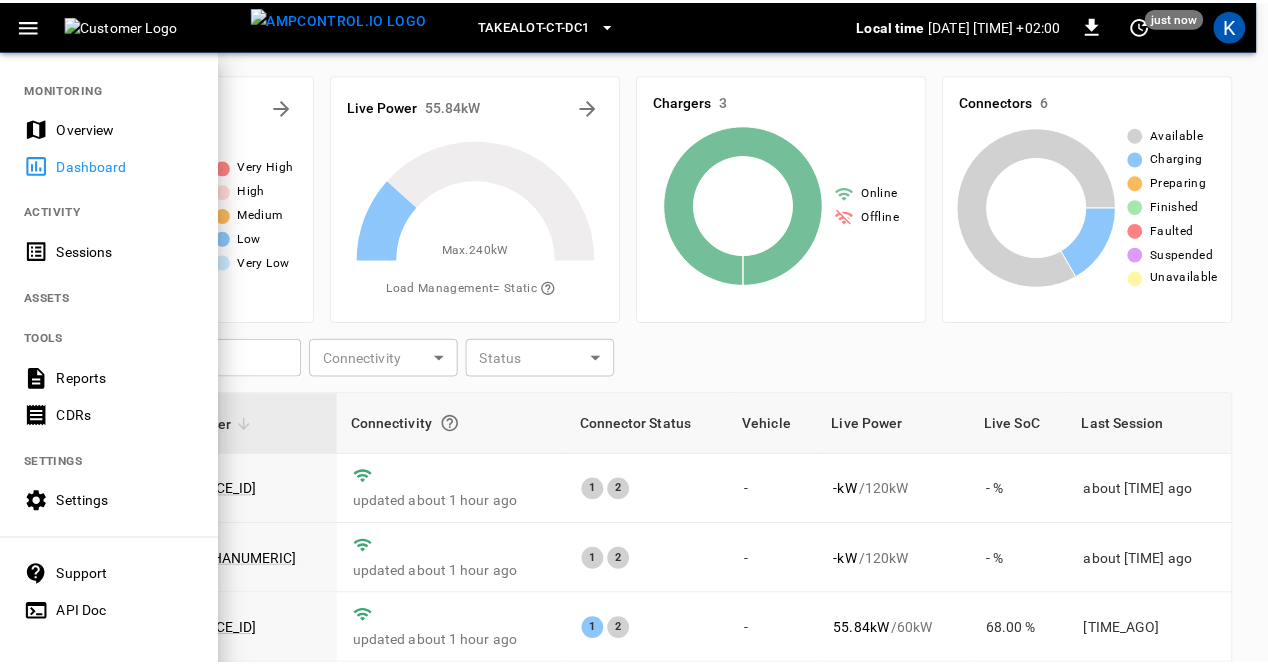 scroll, scrollTop: 21, scrollLeft: 0, axis: vertical 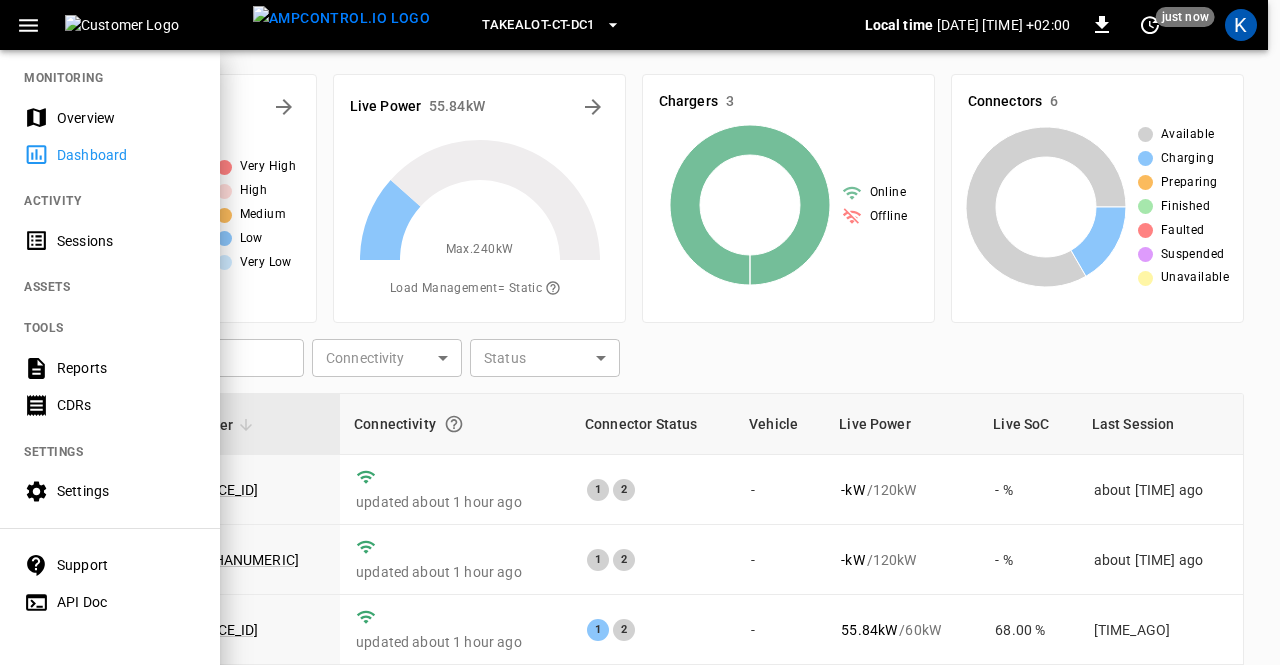 click on "API Doc" at bounding box center [126, 602] 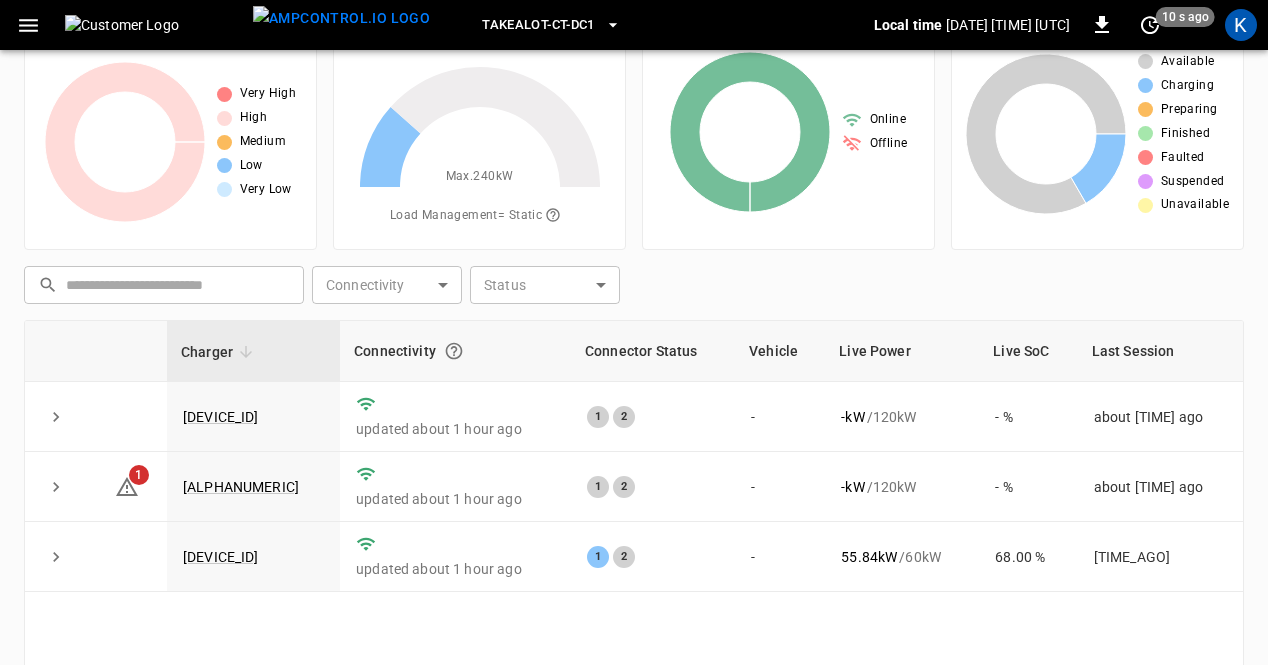 scroll, scrollTop: 100, scrollLeft: 0, axis: vertical 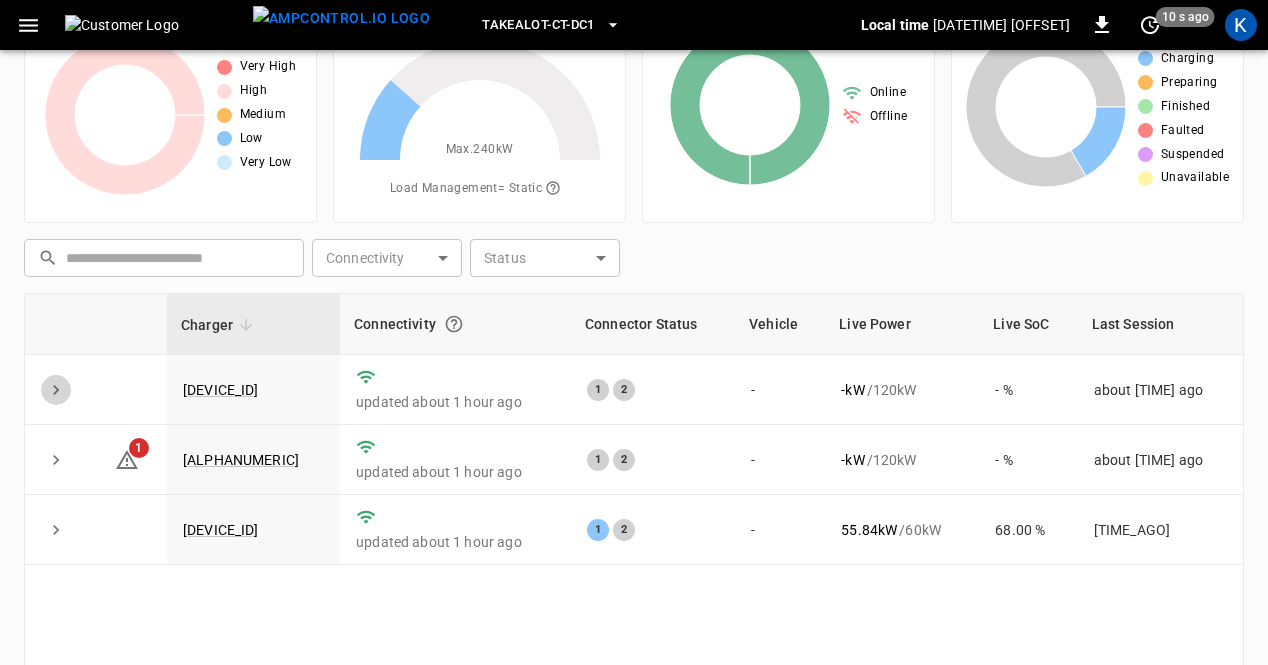 click at bounding box center [56, 390] 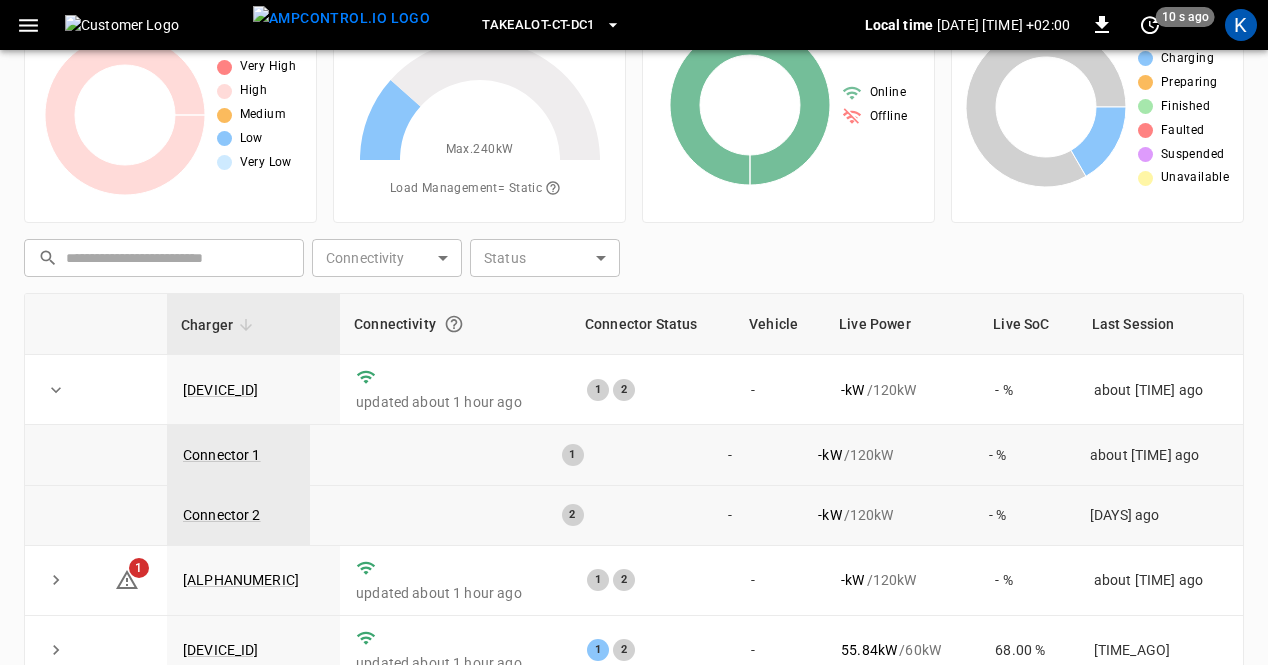 click on "Connector 1" at bounding box center (222, 455) 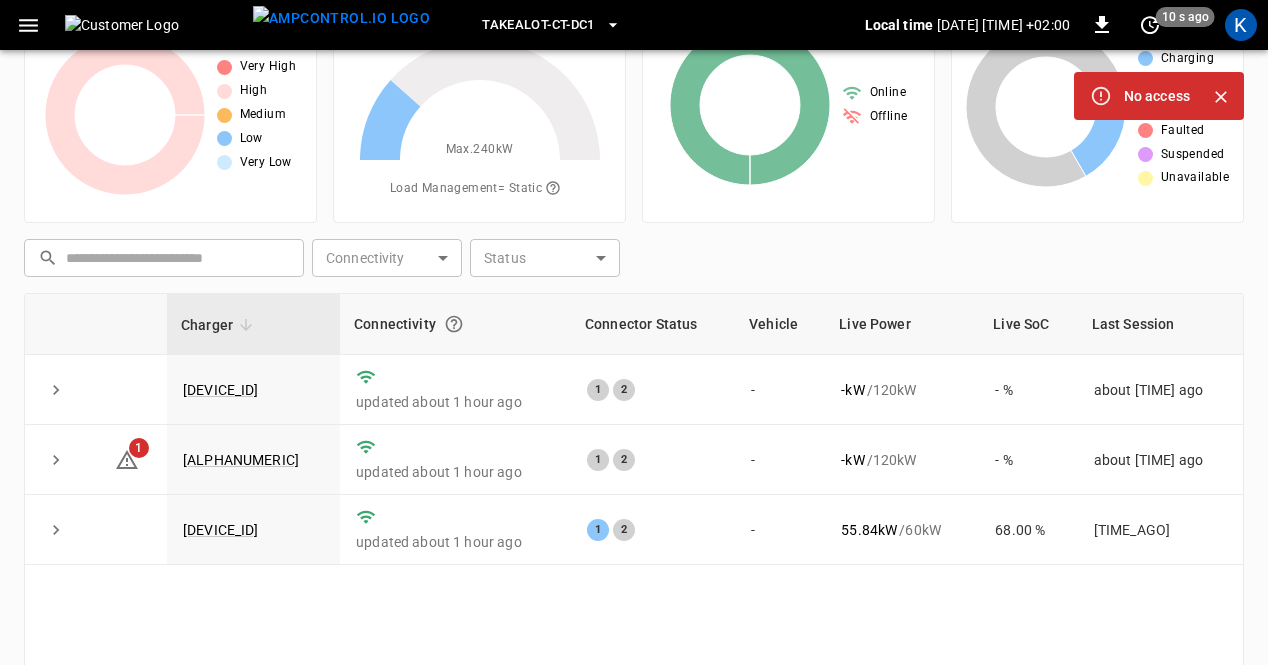 scroll, scrollTop: 0, scrollLeft: 0, axis: both 